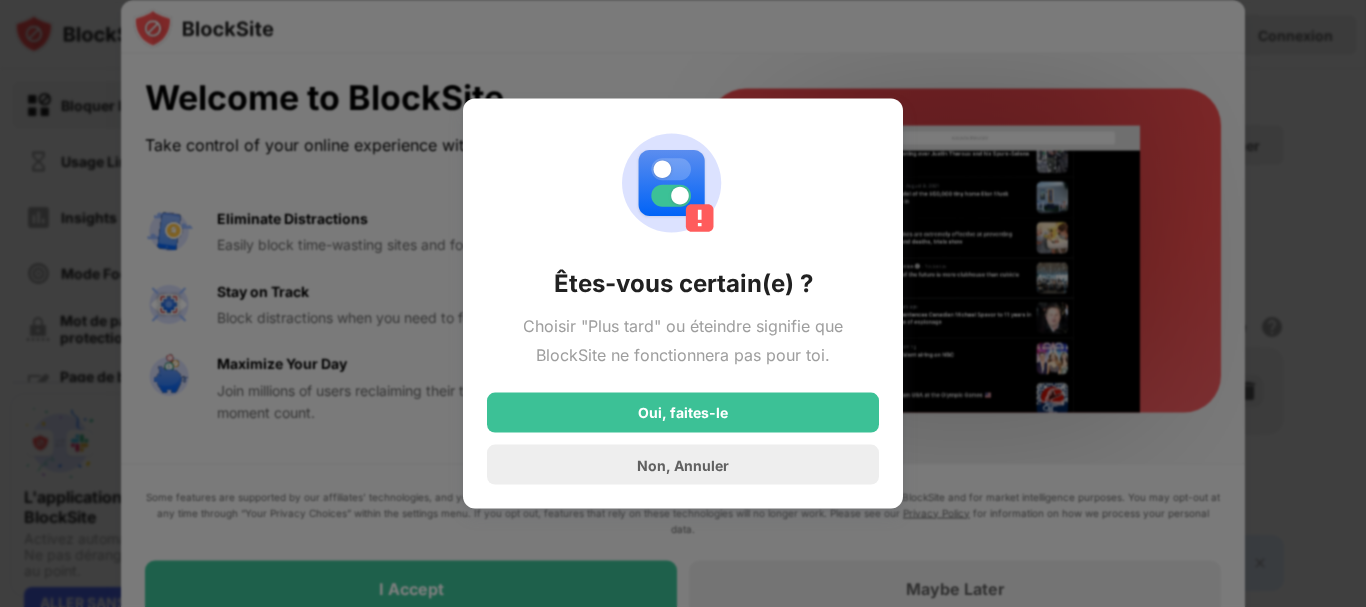 scroll, scrollTop: 0, scrollLeft: 0, axis: both 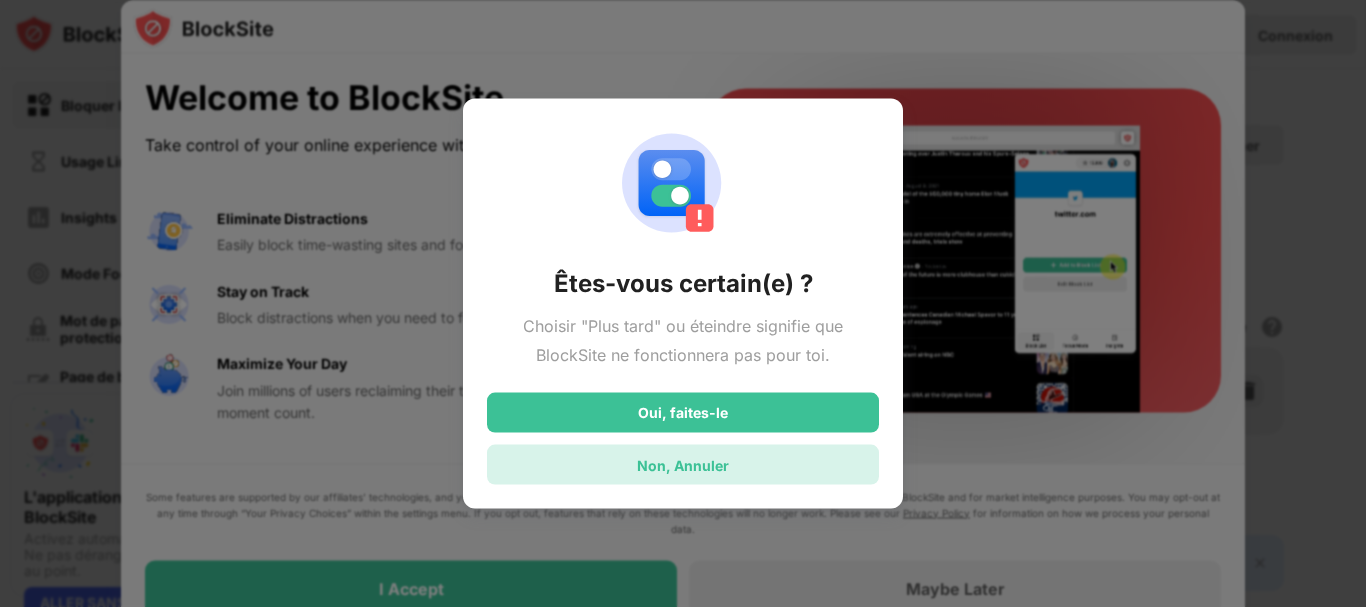 click on "Non, Annuler" at bounding box center [683, 465] 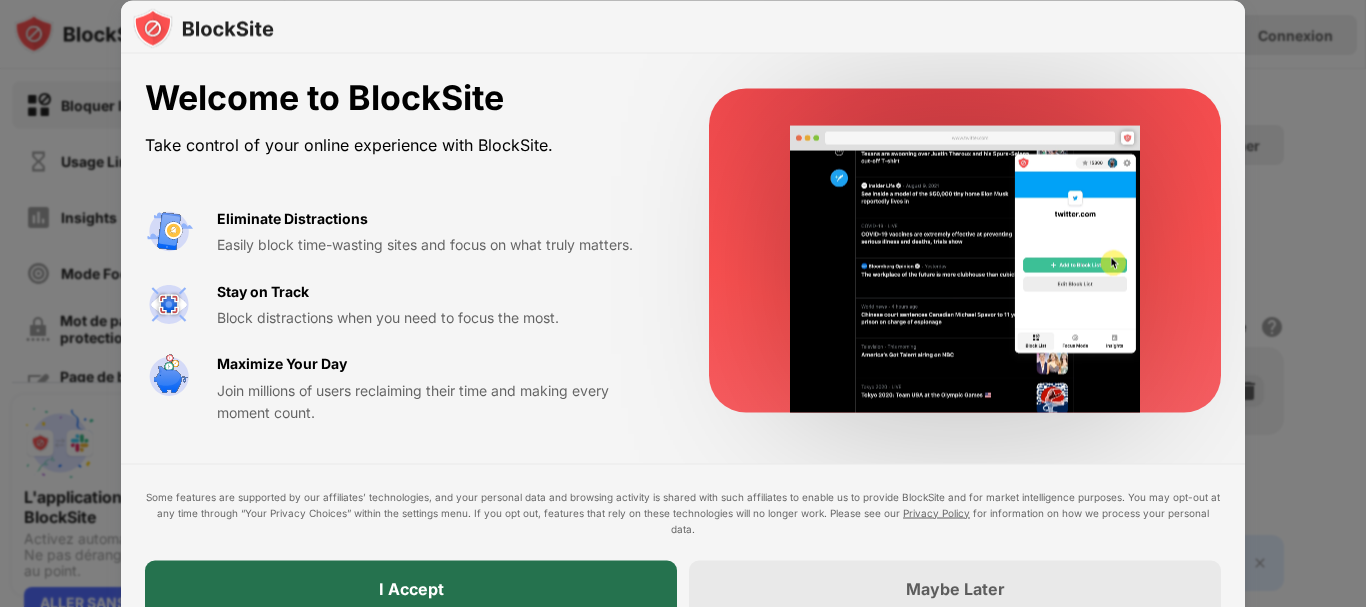 click on "I Accept" at bounding box center (411, 588) 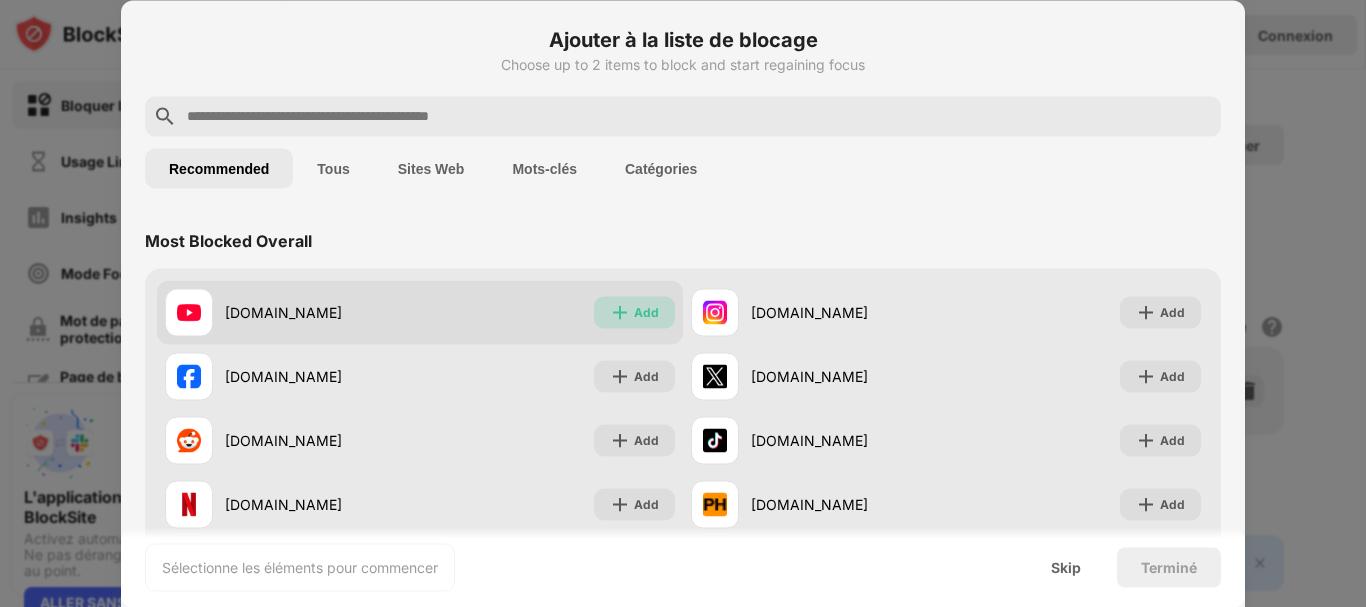 click on "Add" at bounding box center (634, 312) 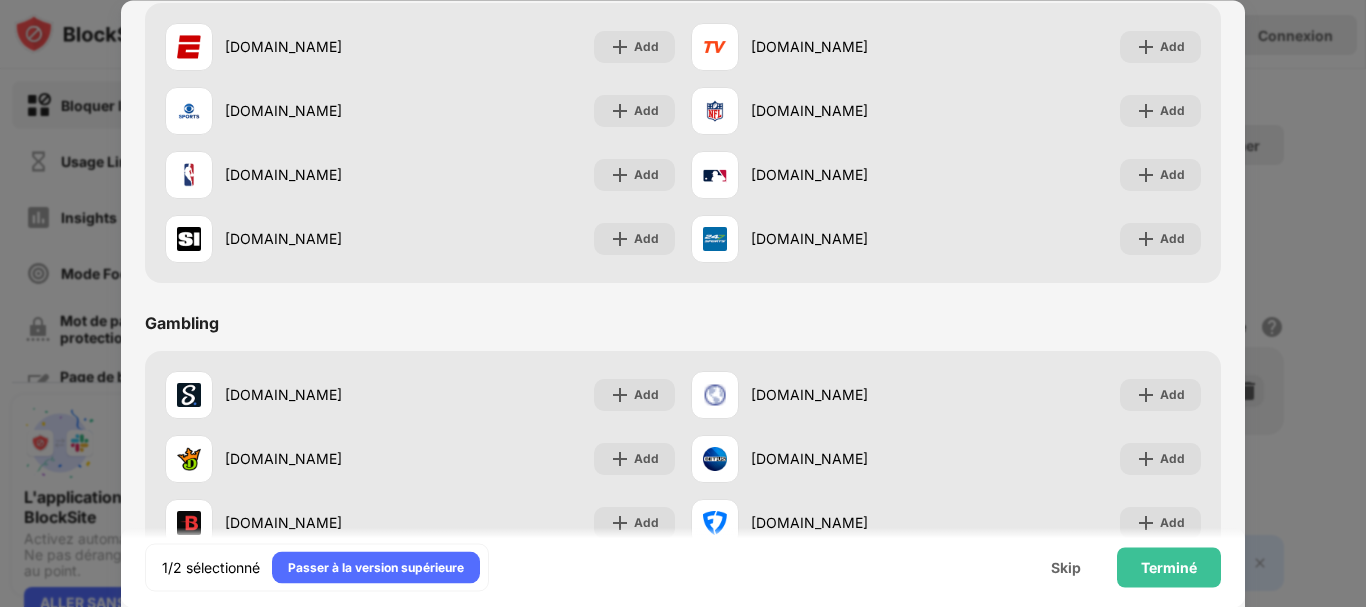 scroll, scrollTop: 0, scrollLeft: 0, axis: both 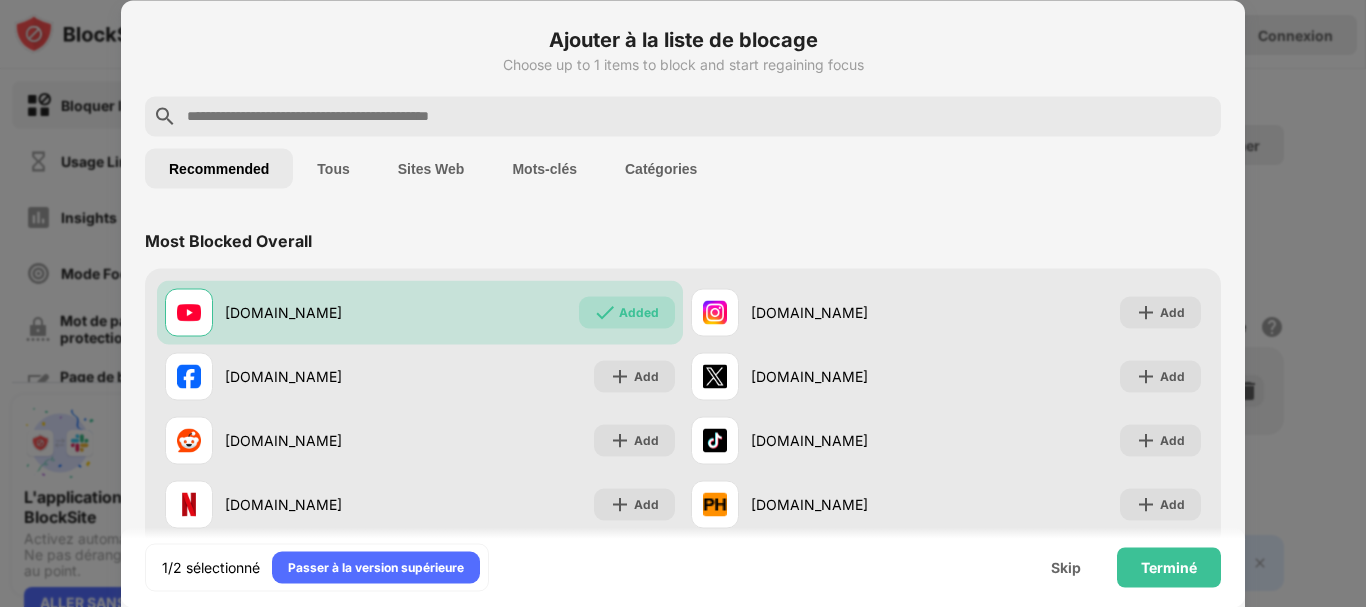 drag, startPoint x: 863, startPoint y: 101, endPoint x: 863, endPoint y: 124, distance: 23 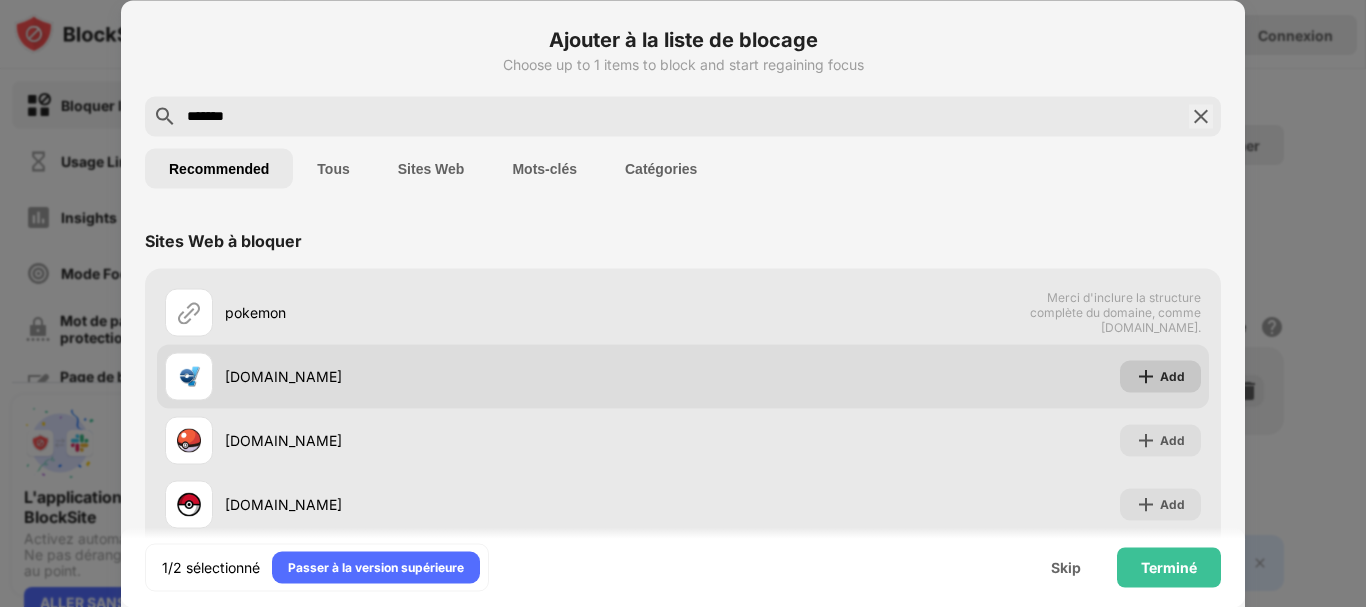 type on "*******" 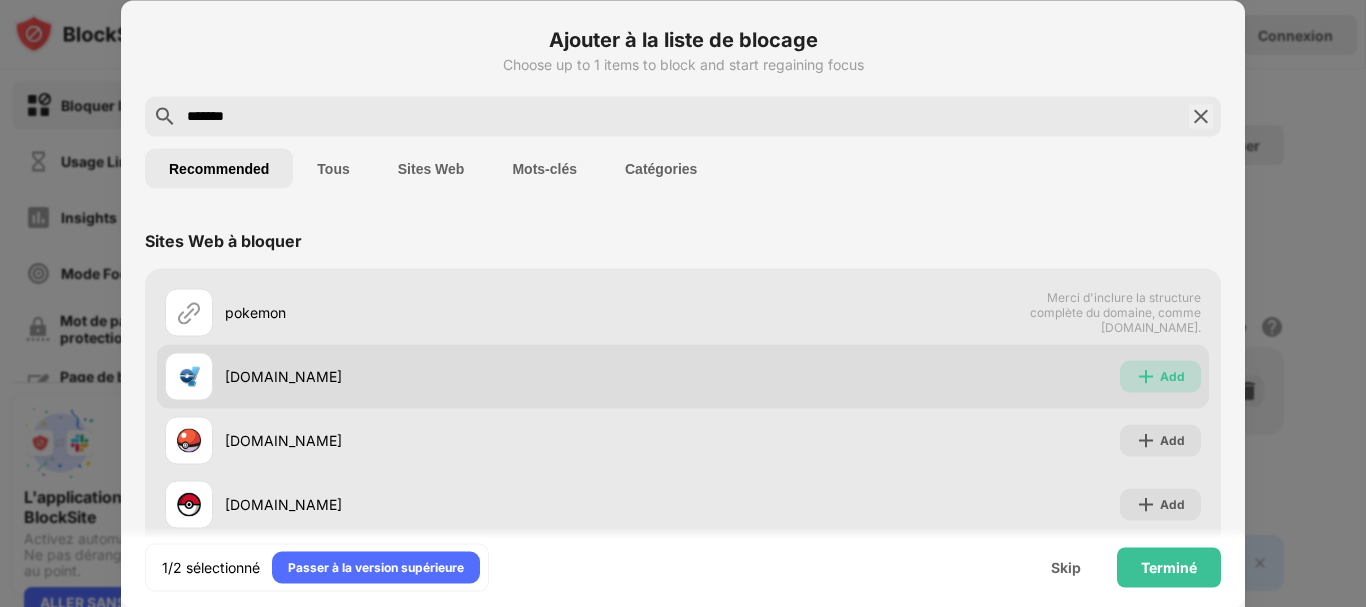 click on "Add" at bounding box center [1172, 376] 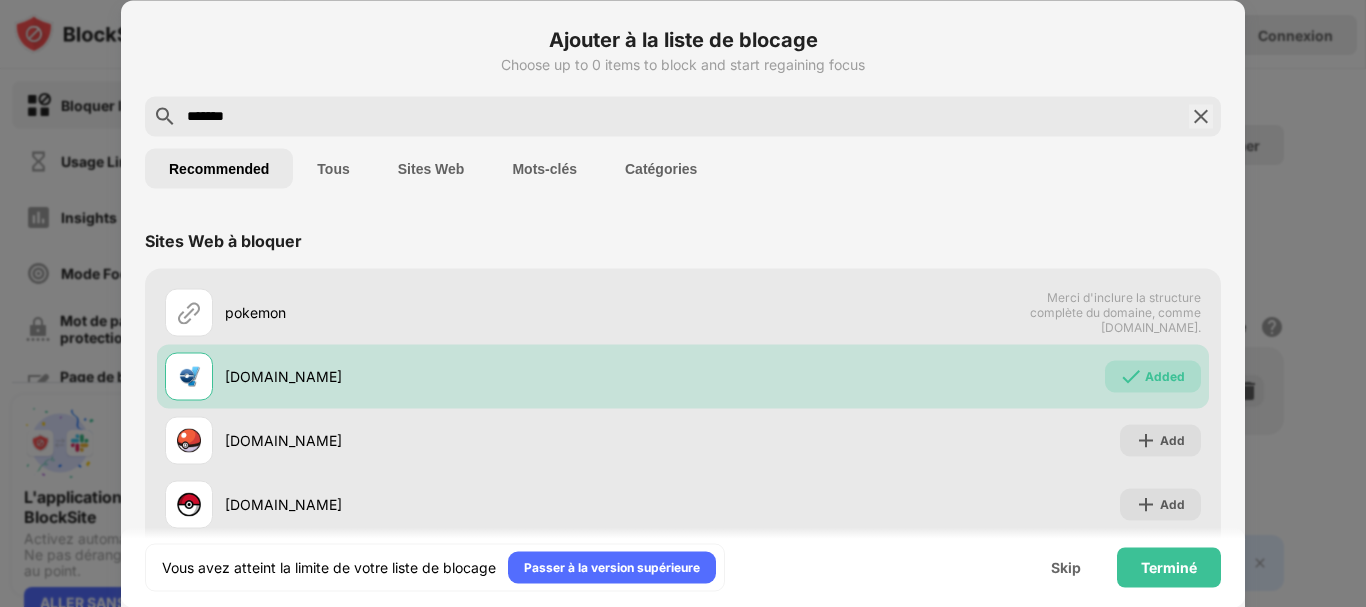 click on "*******" at bounding box center [683, 116] 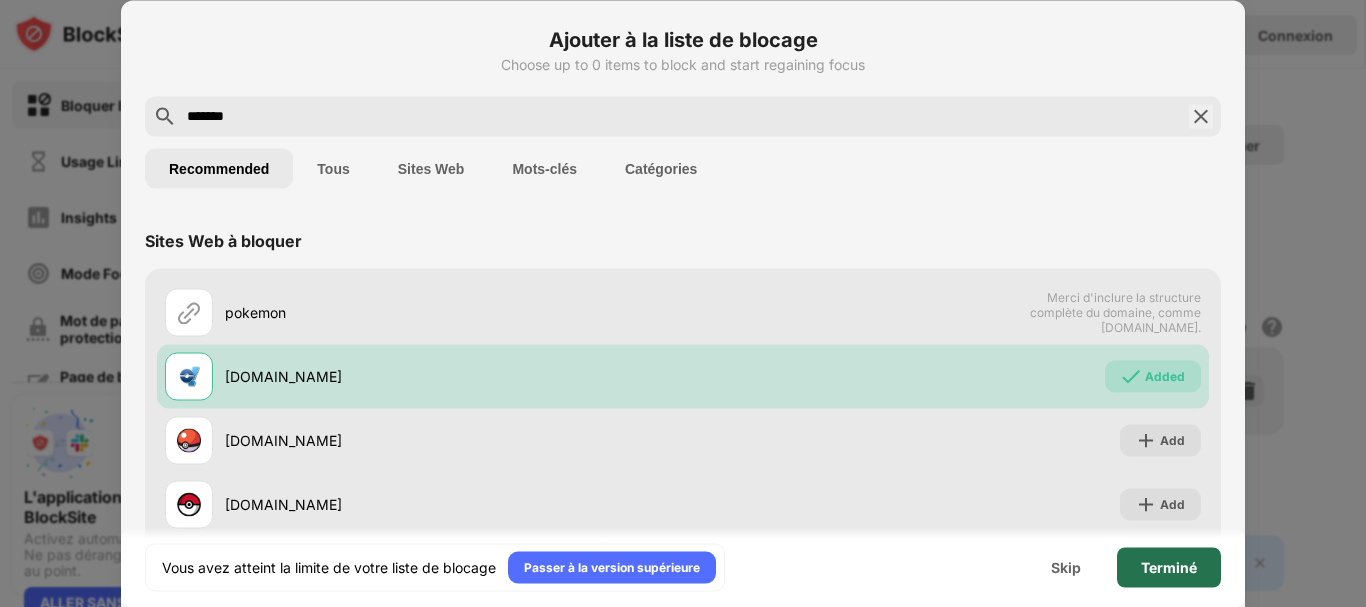 click on "Terminé" at bounding box center (1169, 567) 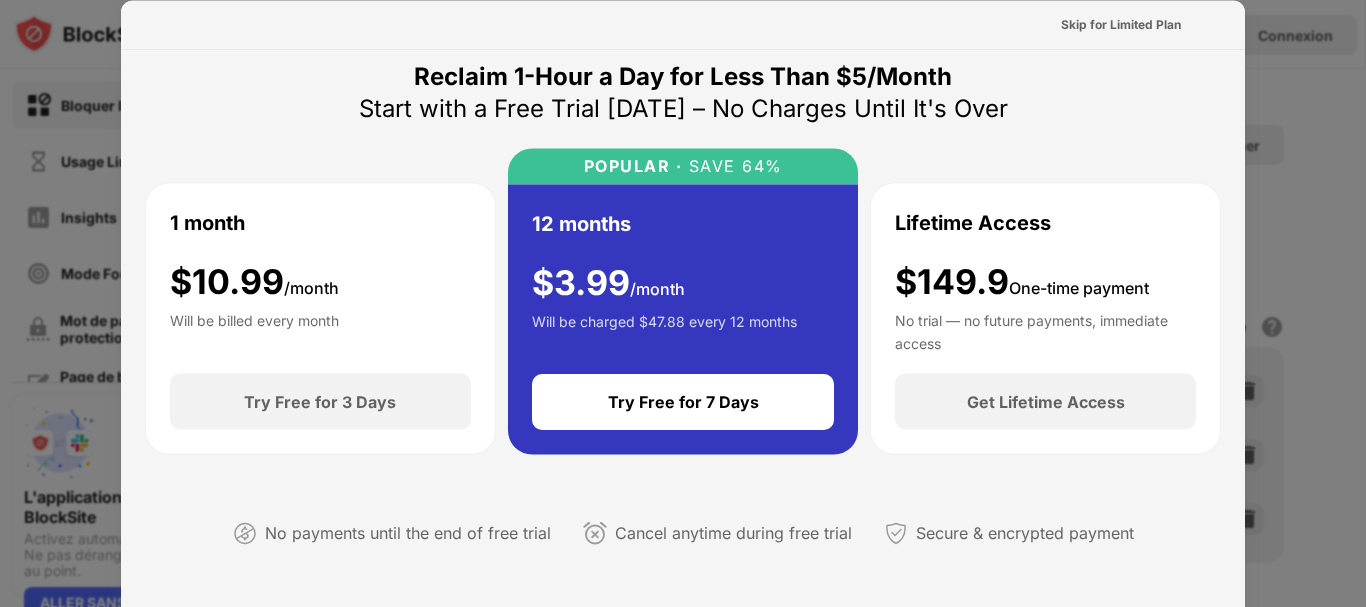 scroll, scrollTop: 0, scrollLeft: 0, axis: both 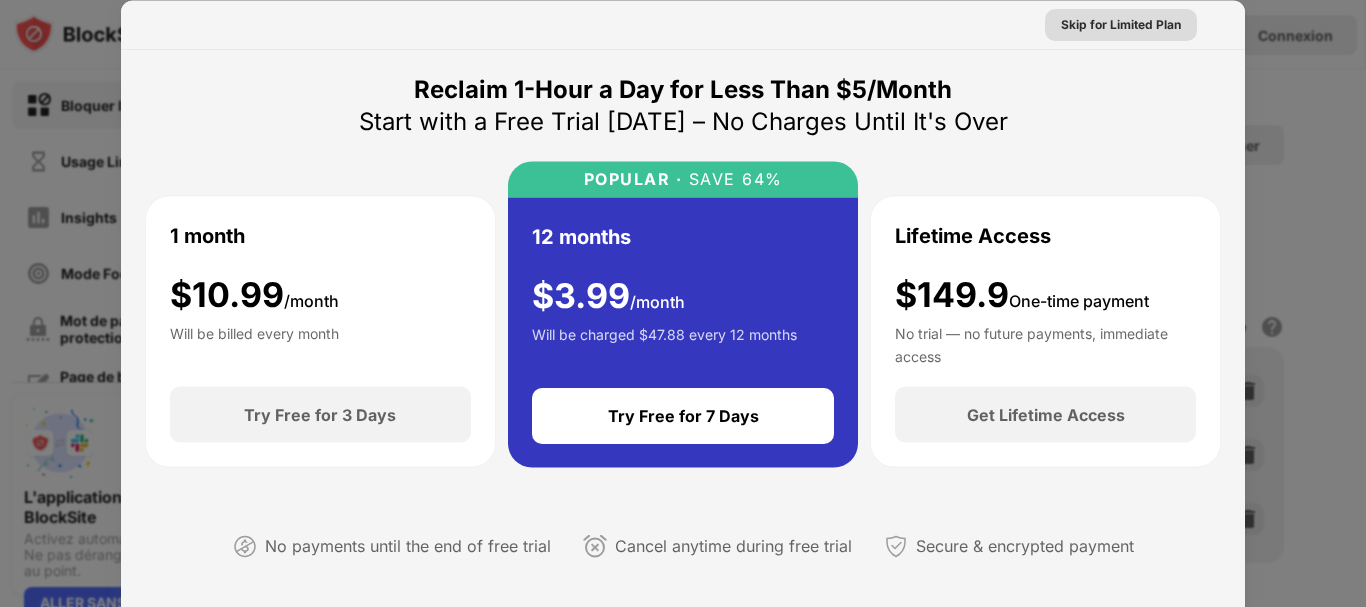 click on "Skip for Limited Plan" at bounding box center [1121, 24] 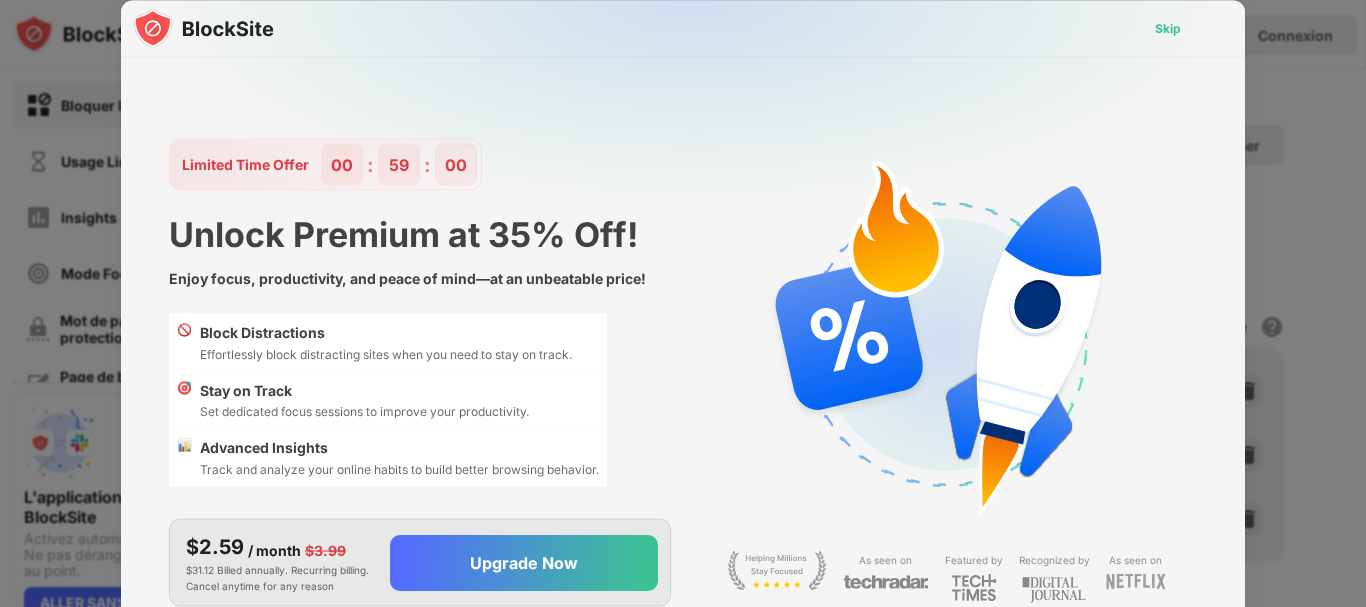 click on "Skip" at bounding box center (1168, 28) 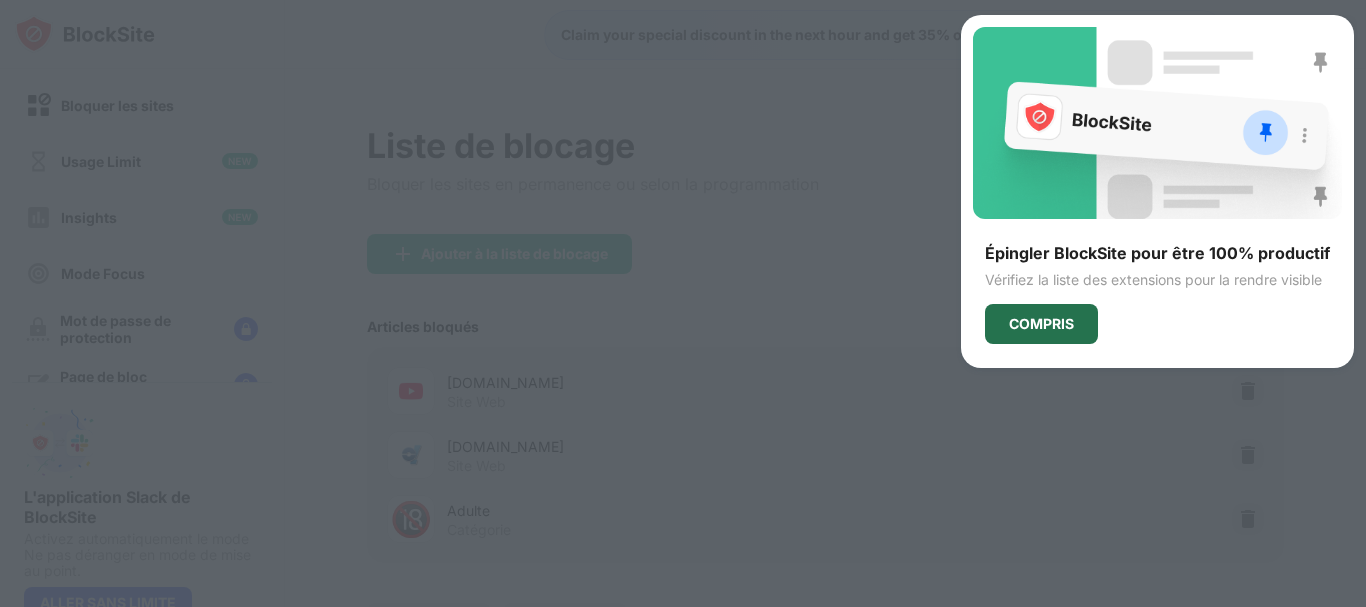 click on "COMPRIS" at bounding box center [1041, 324] 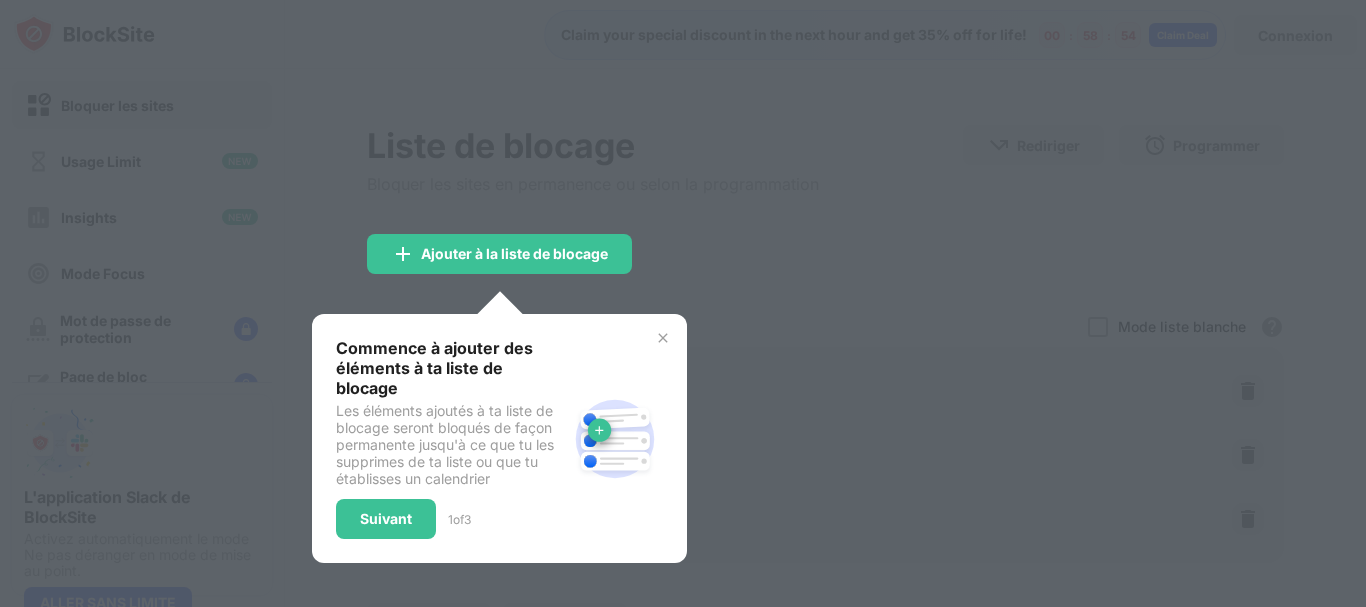 click at bounding box center (663, 338) 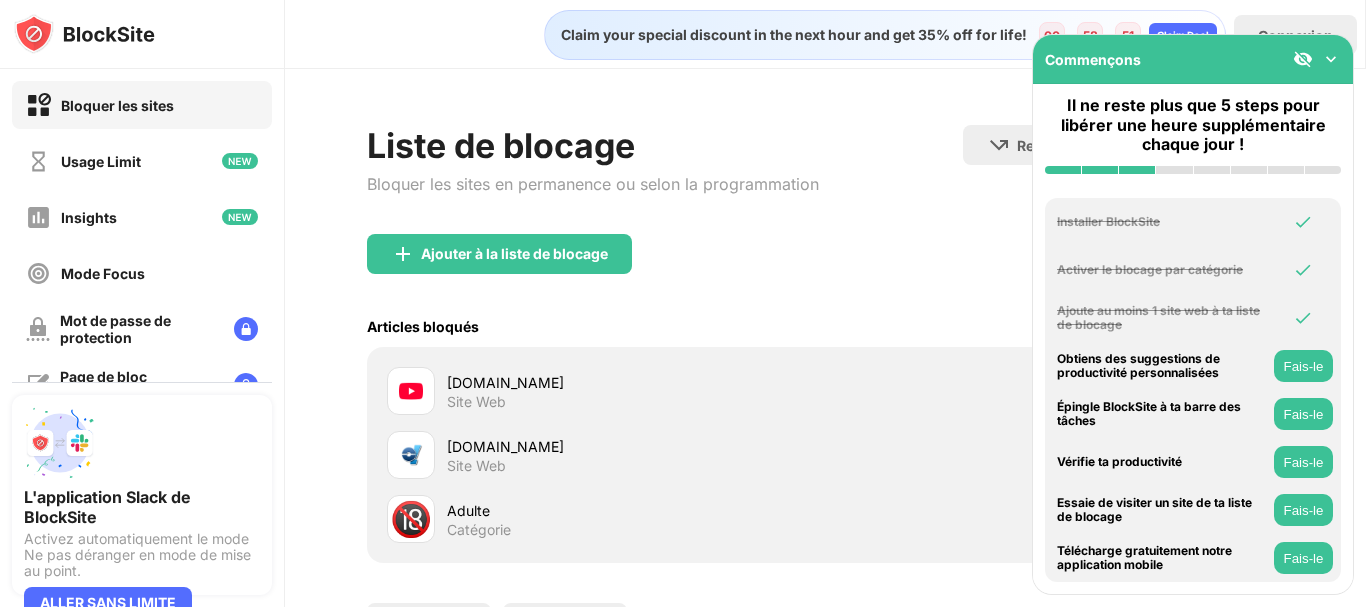 click at bounding box center [1331, 59] 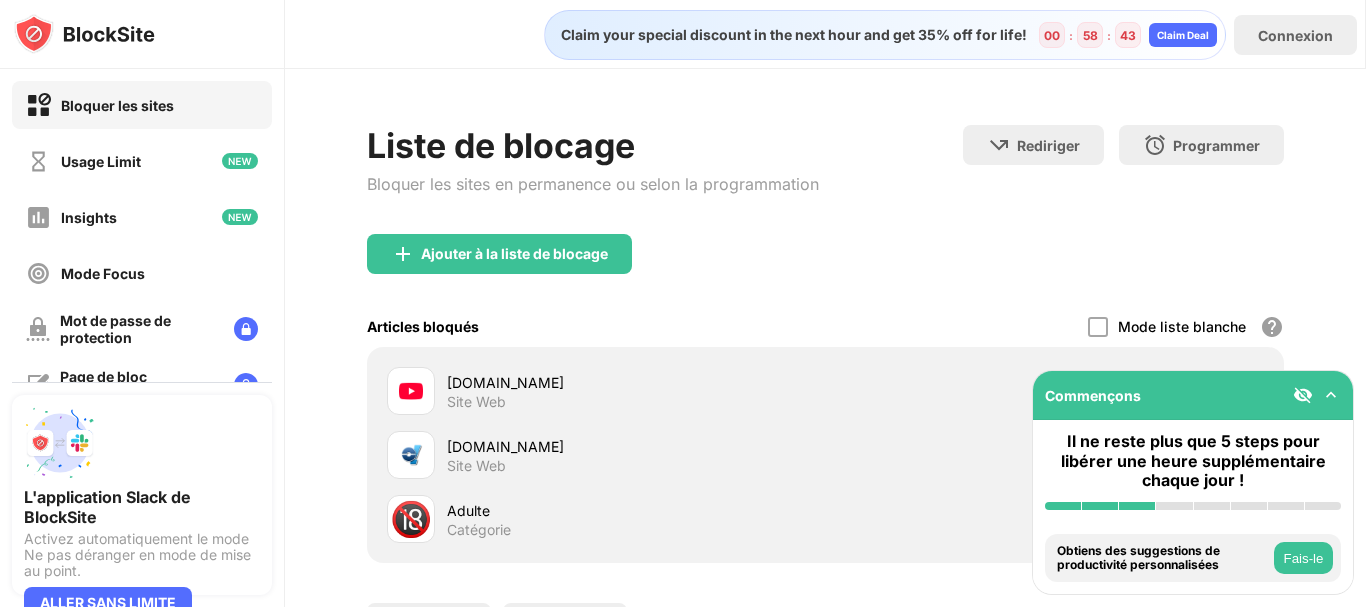 drag, startPoint x: 1192, startPoint y: 384, endPoint x: 1330, endPoint y: 405, distance: 139.58868 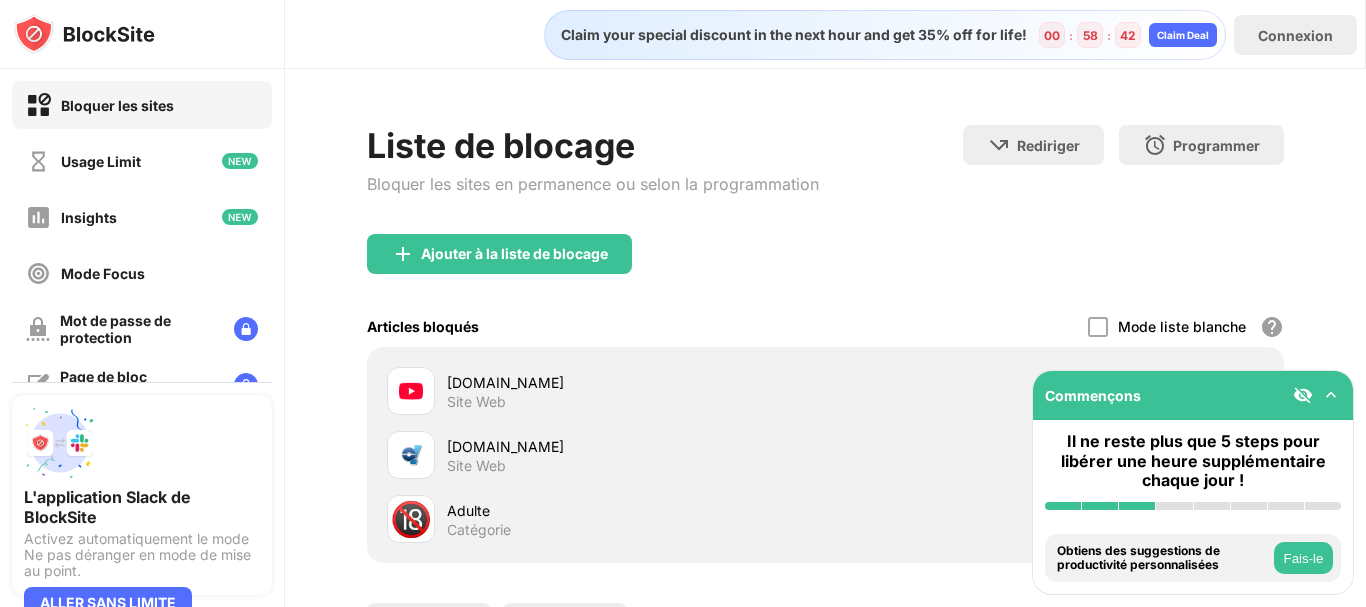 click at bounding box center [1317, 395] 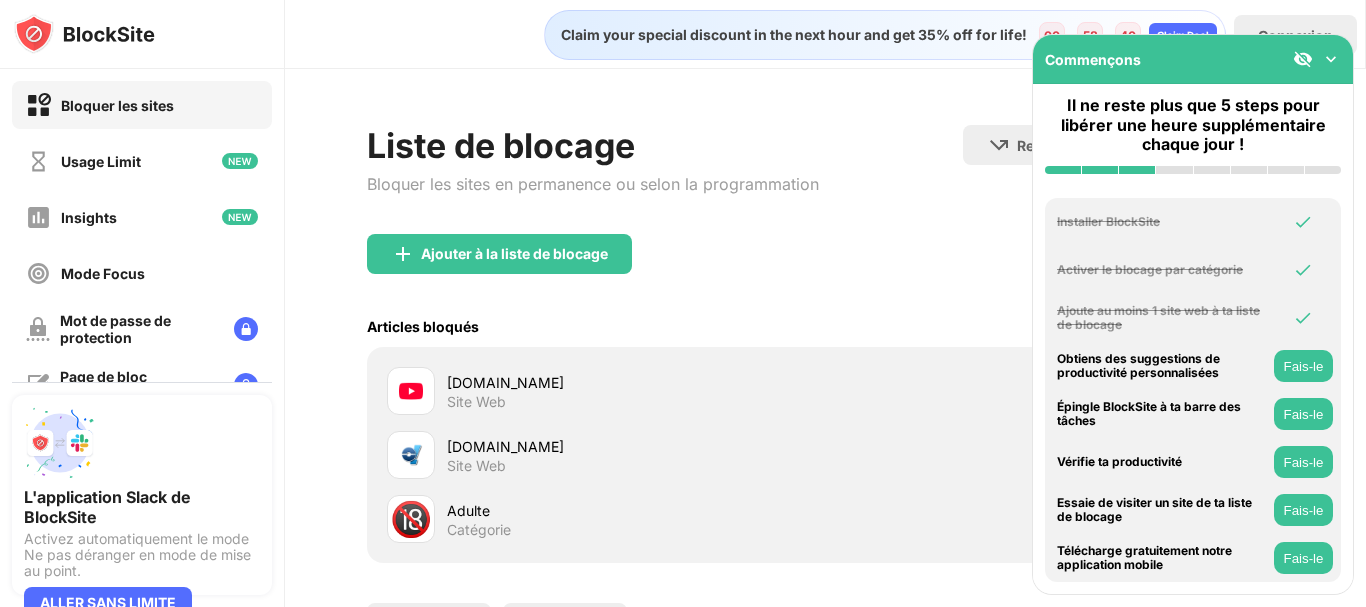 click at bounding box center [1331, 59] 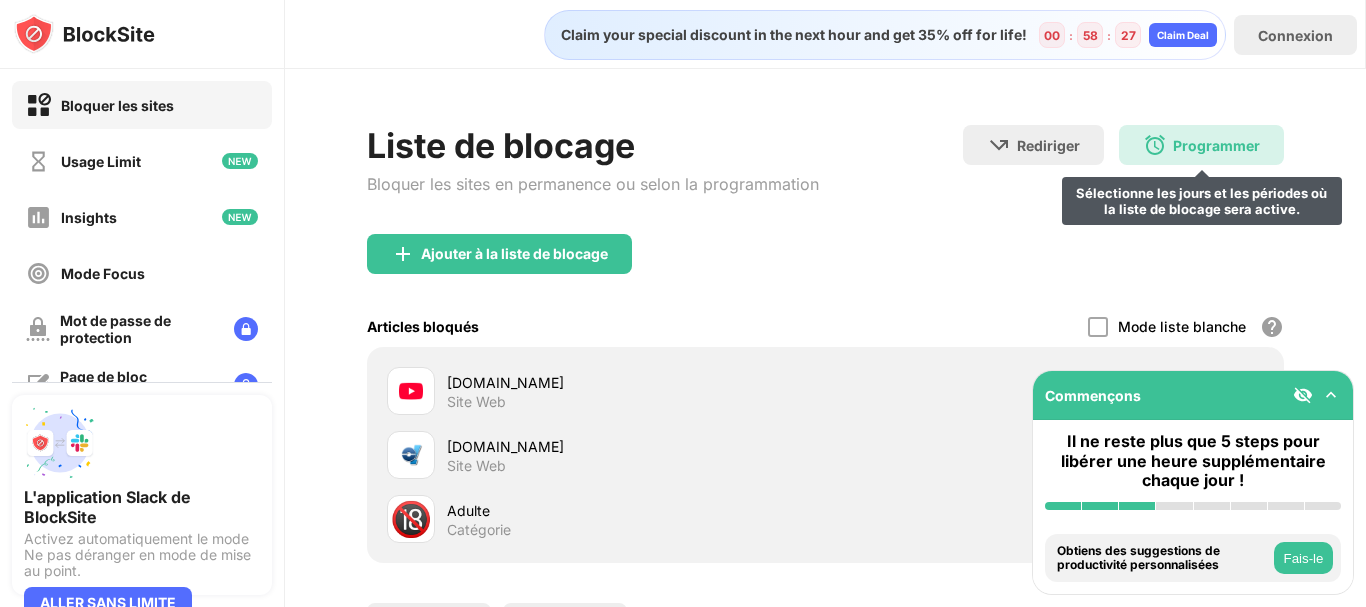 click on "Programmer Sélectionne les jours et les périodes où la liste de blocage sera active." at bounding box center [1201, 145] 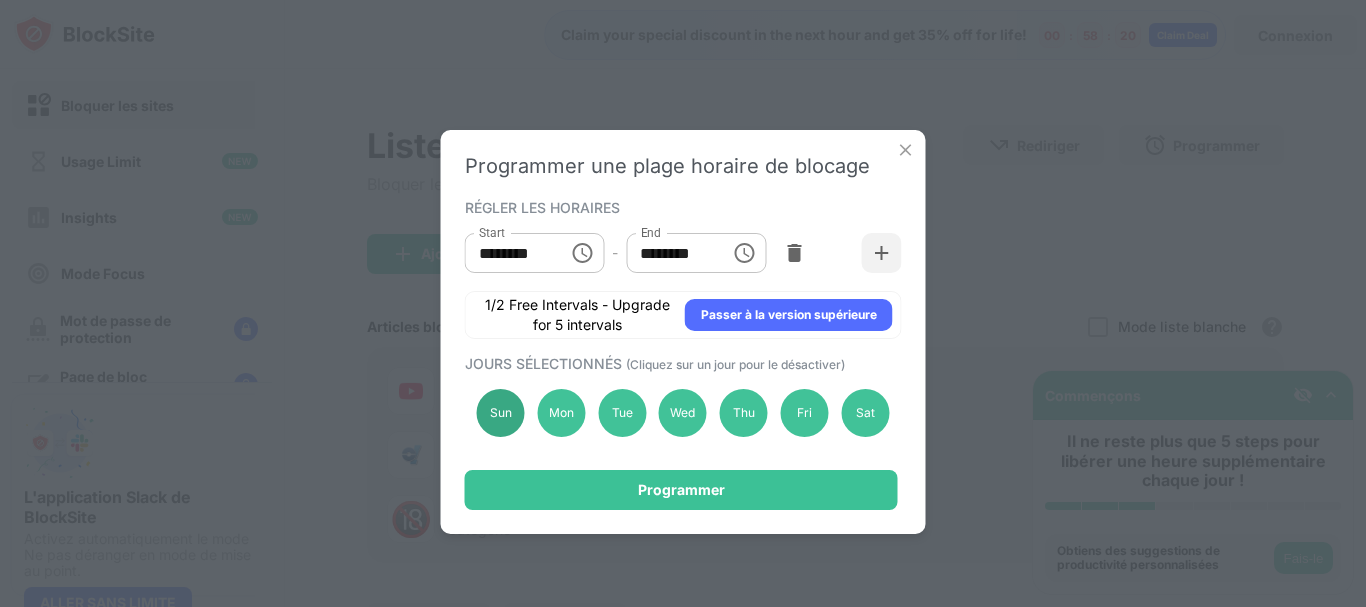 click on "Sun" at bounding box center (501, 413) 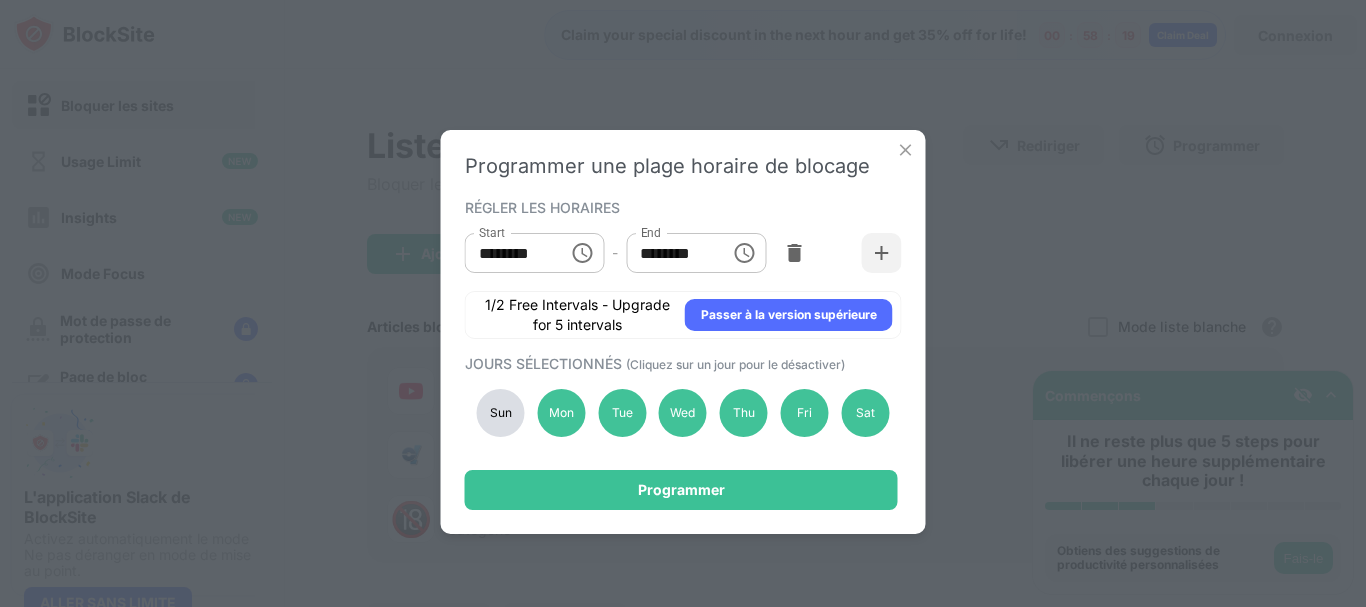 click on "Sun" at bounding box center (501, 413) 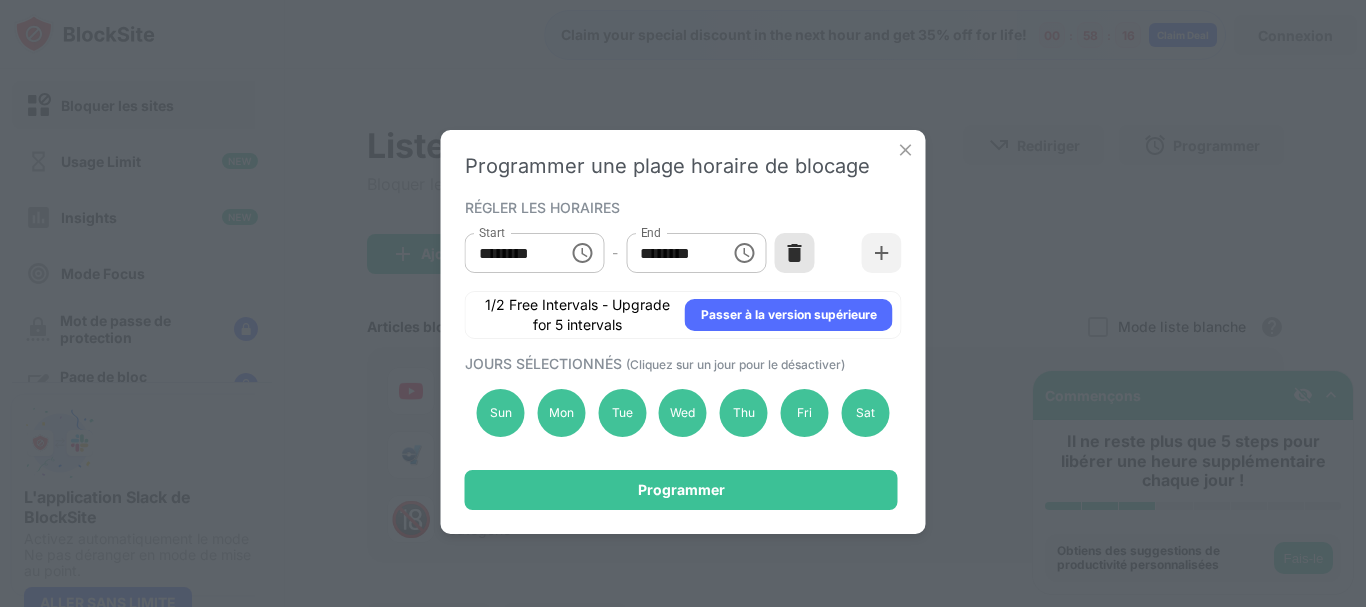 click at bounding box center (794, 253) 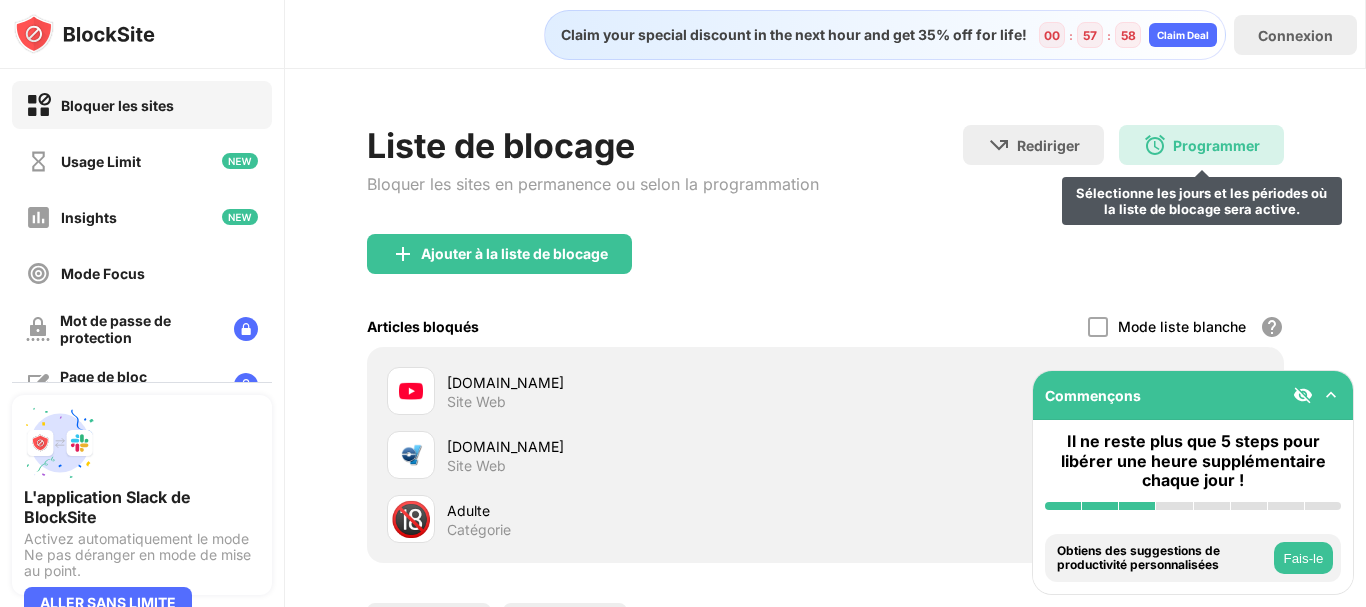 click on "Programmer Sélectionne les jours et les périodes où la liste de blocage sera active." at bounding box center [1201, 145] 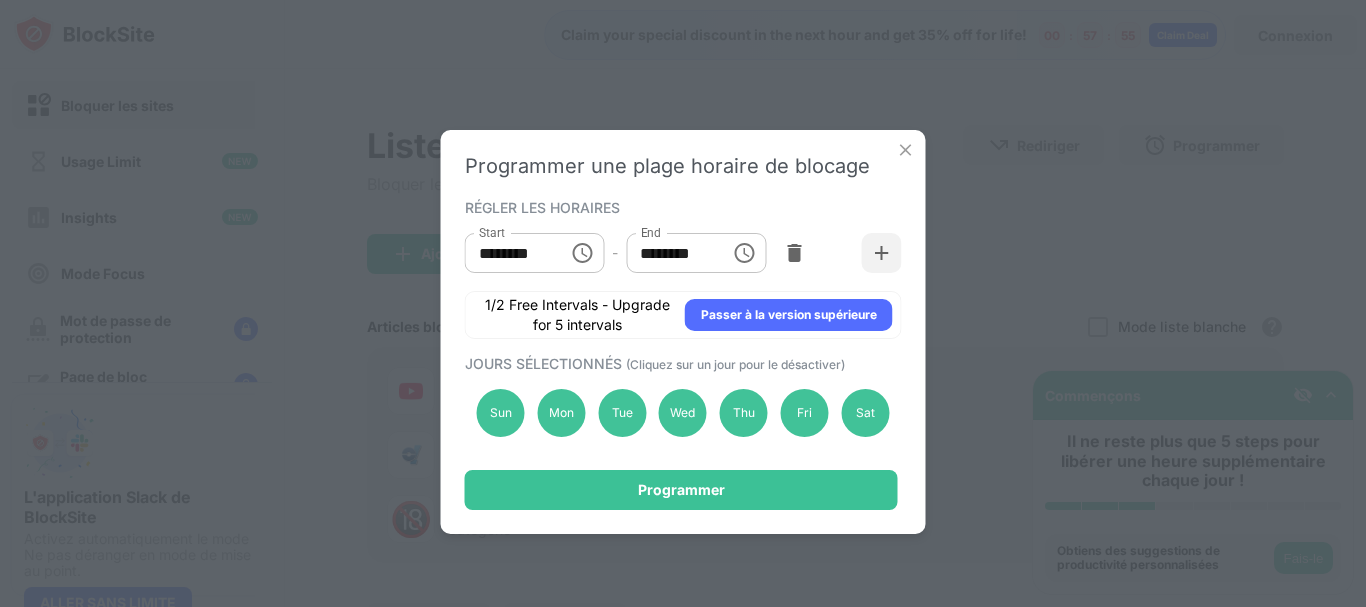 click on "********" at bounding box center [510, 253] 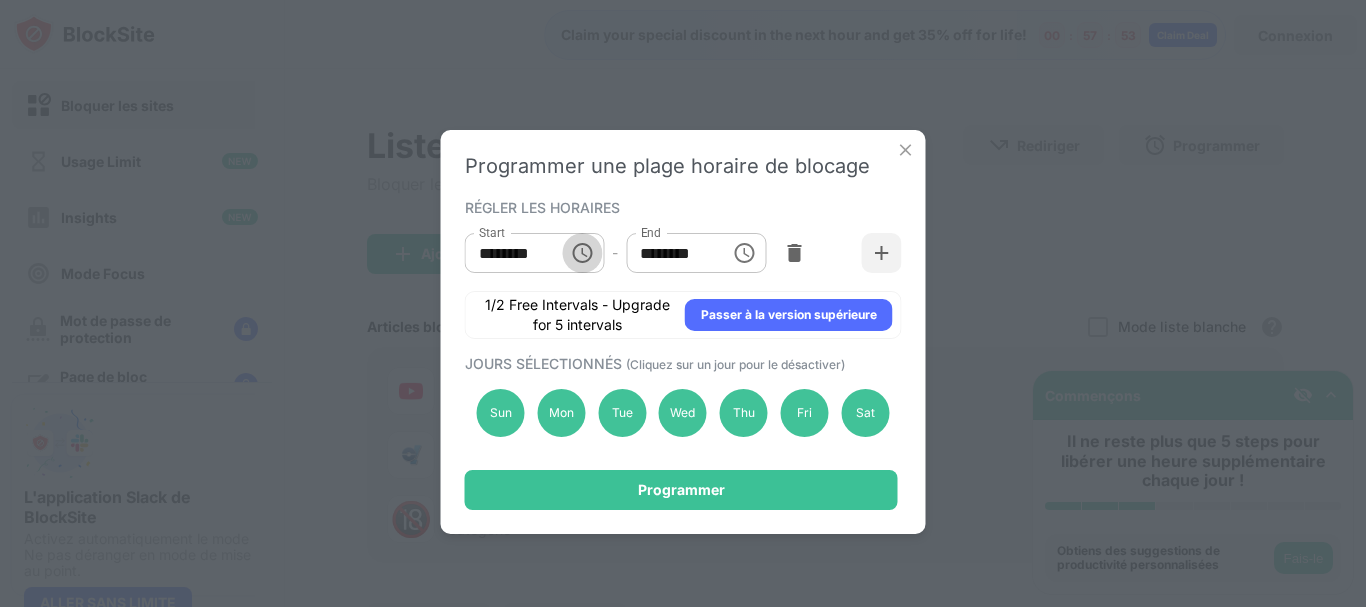 click 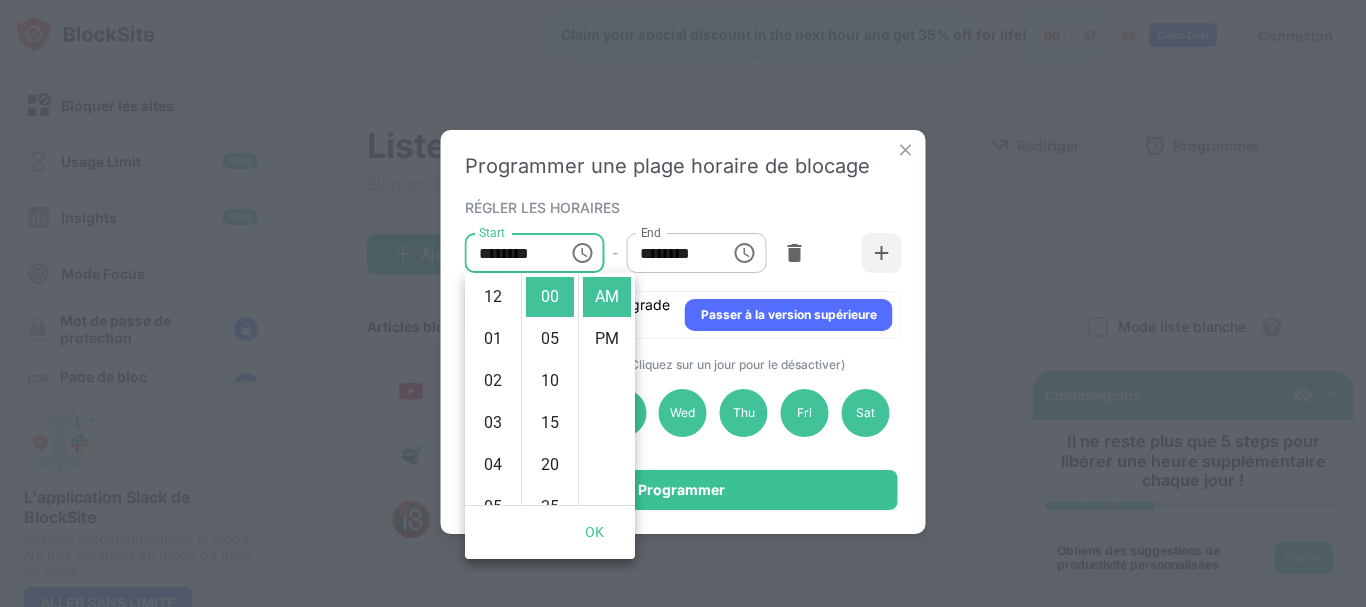 scroll, scrollTop: 420, scrollLeft: 0, axis: vertical 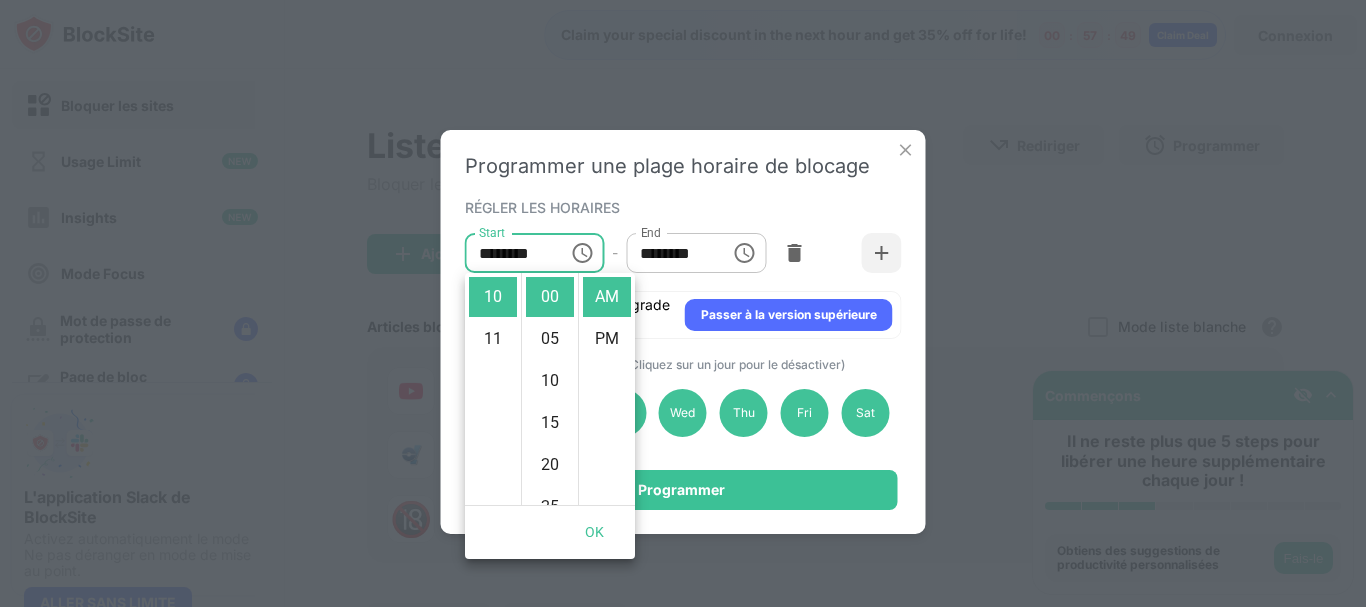 click at bounding box center [738, 253] 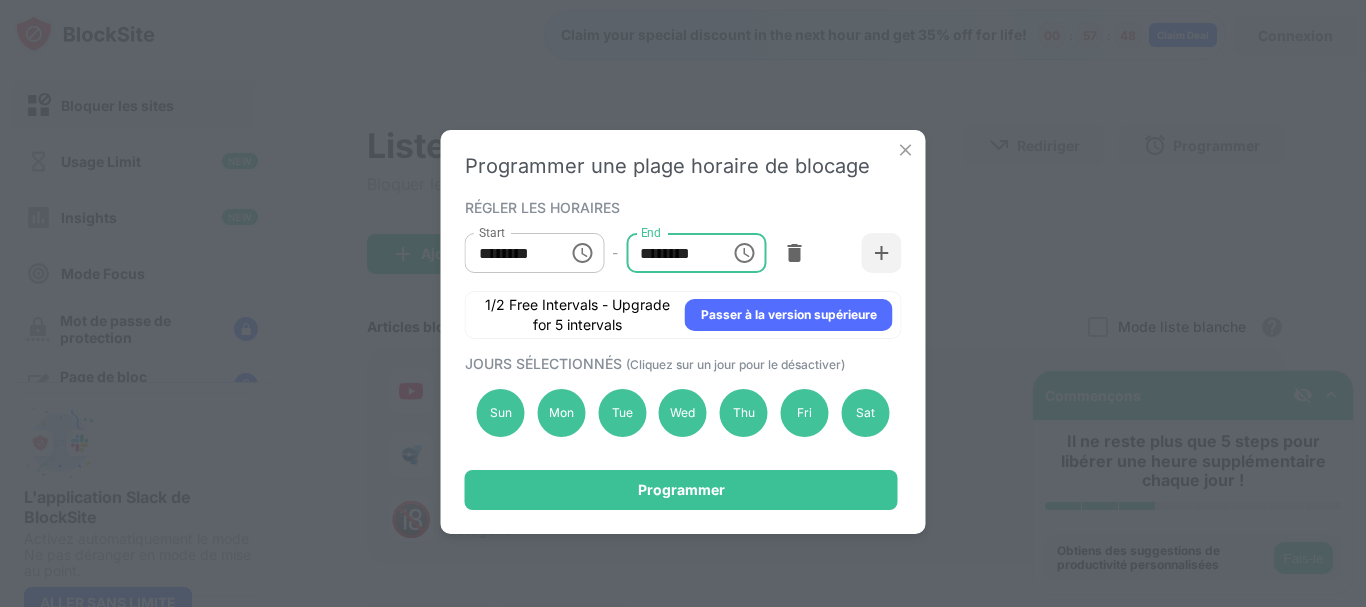 click on "********" at bounding box center [671, 253] 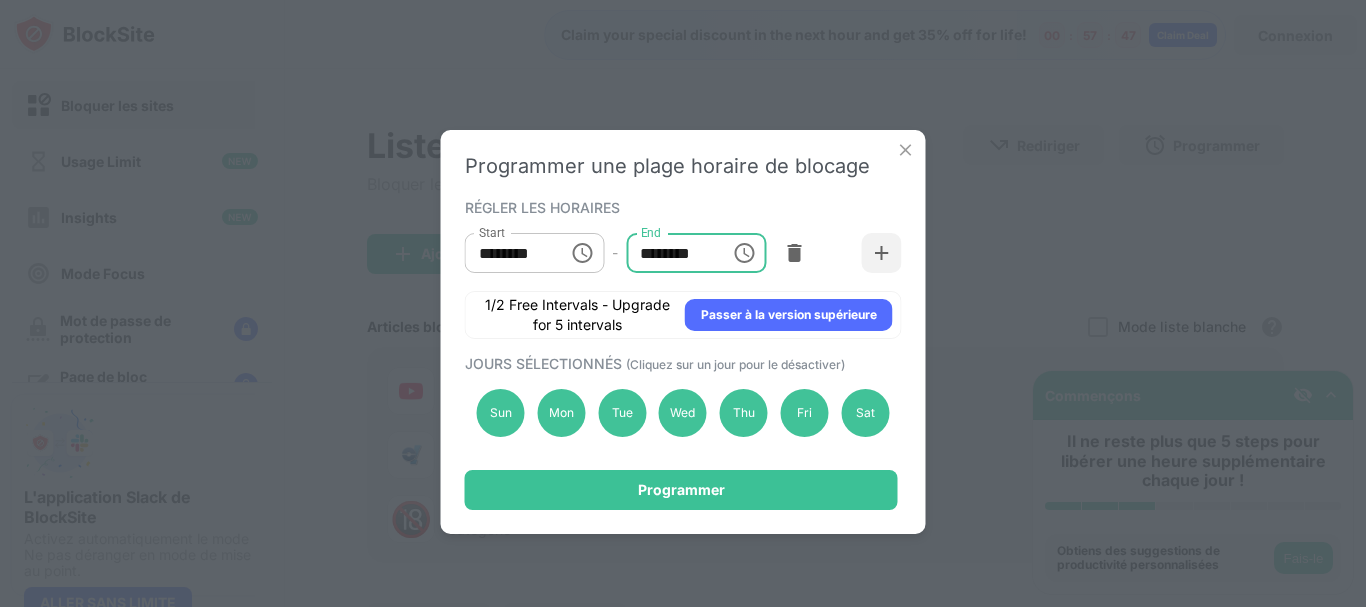 drag, startPoint x: 713, startPoint y: 252, endPoint x: 729, endPoint y: 252, distance: 16 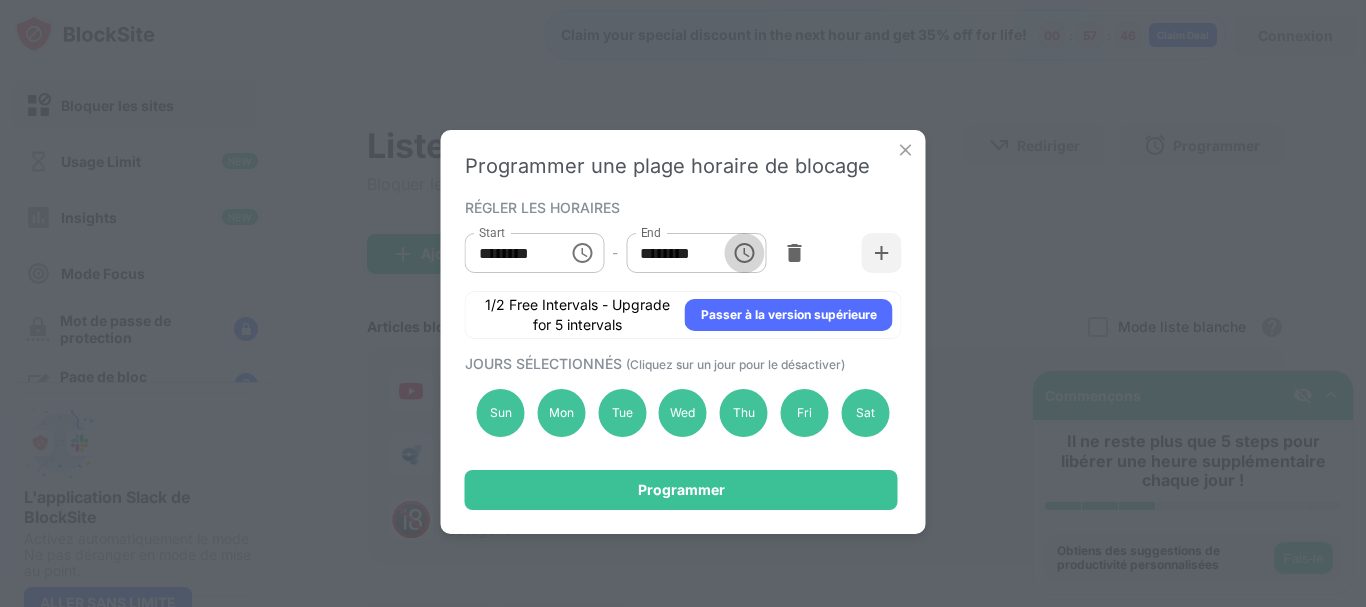 click at bounding box center (744, 253) 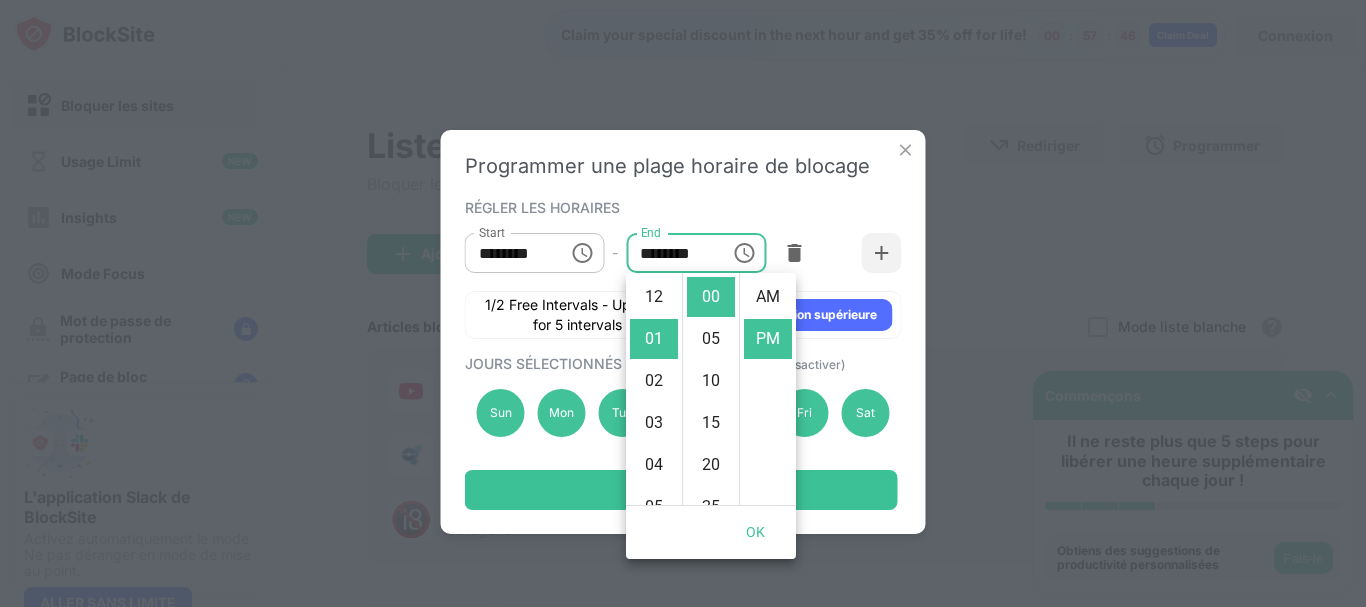 scroll, scrollTop: 42, scrollLeft: 0, axis: vertical 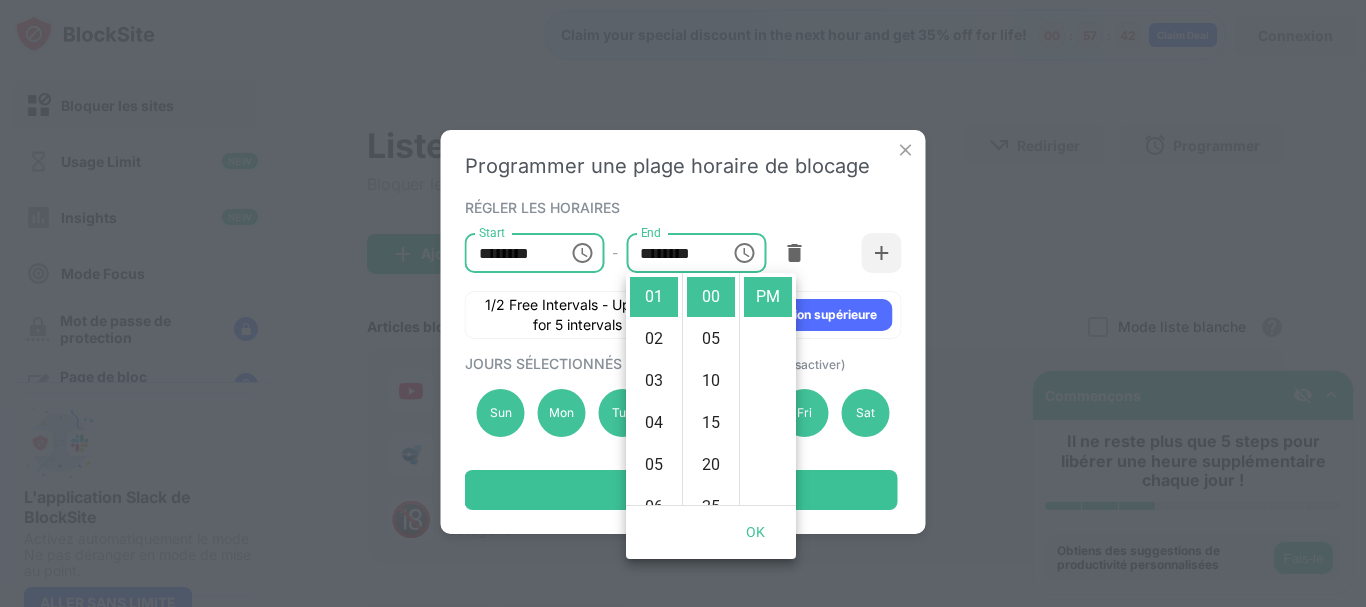 click on "********" at bounding box center (510, 253) 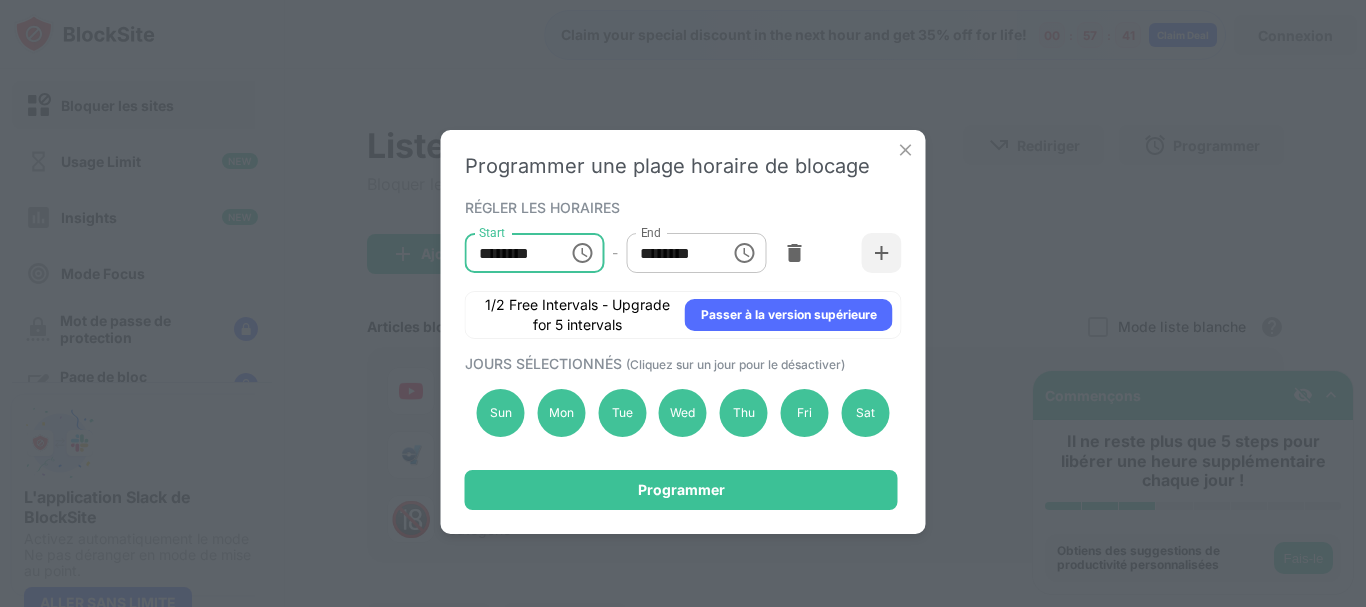 click on "********" at bounding box center (510, 253) 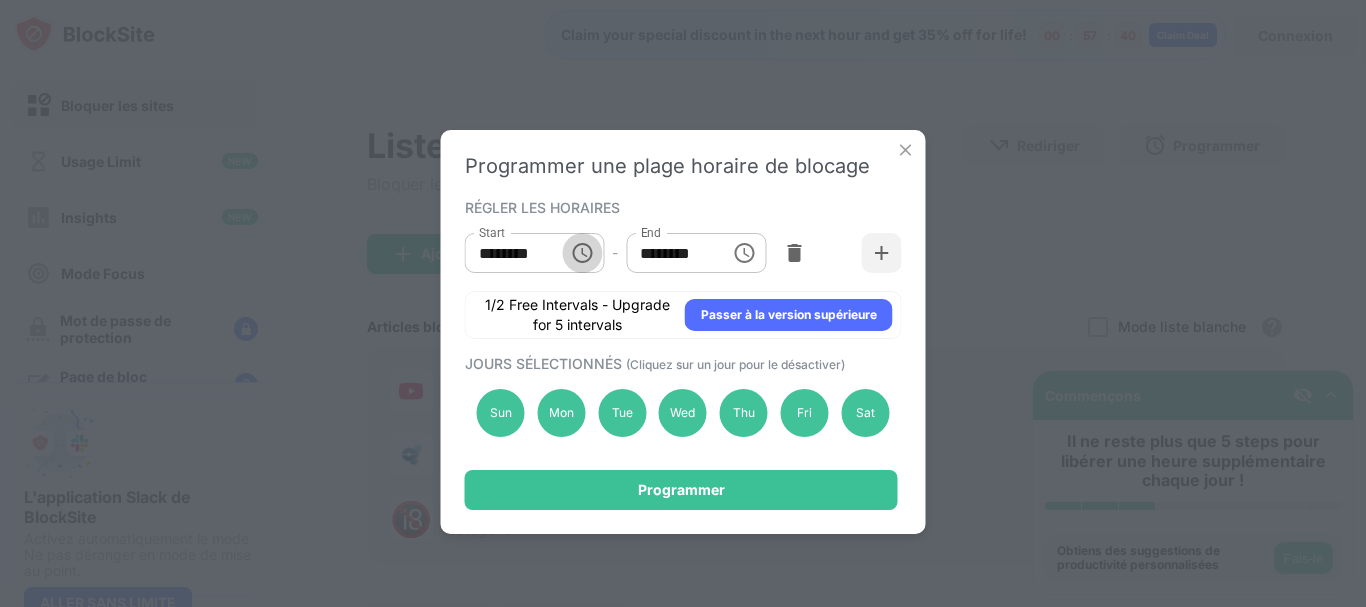 click 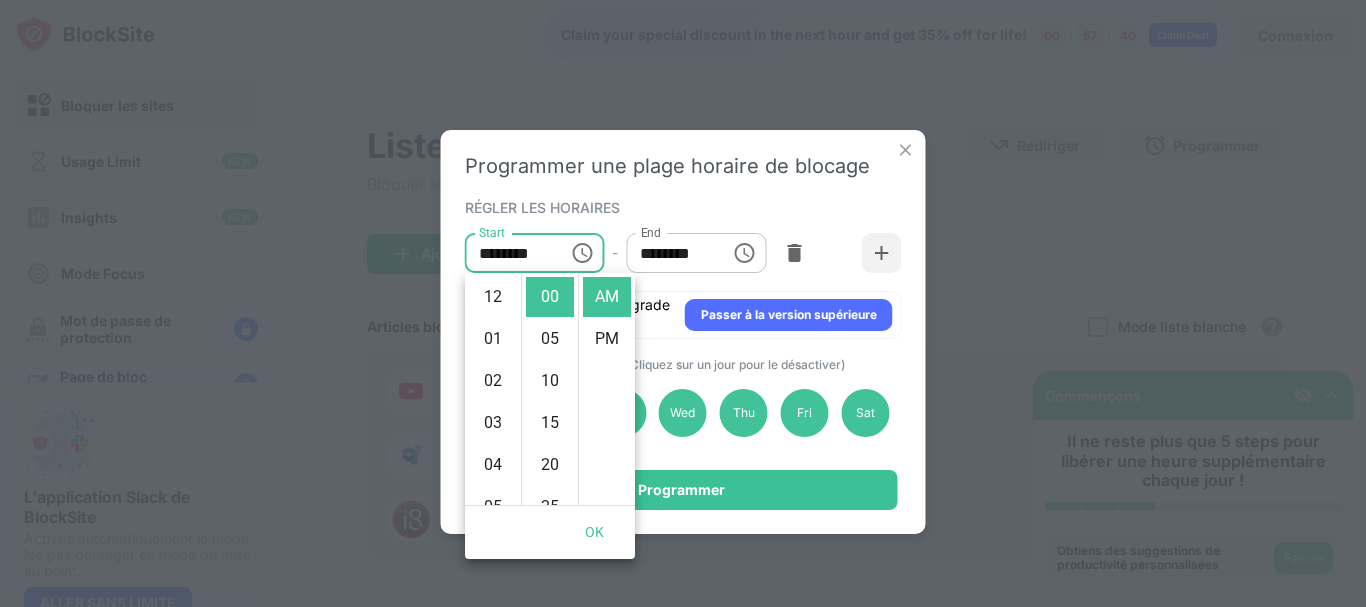 scroll, scrollTop: 420, scrollLeft: 0, axis: vertical 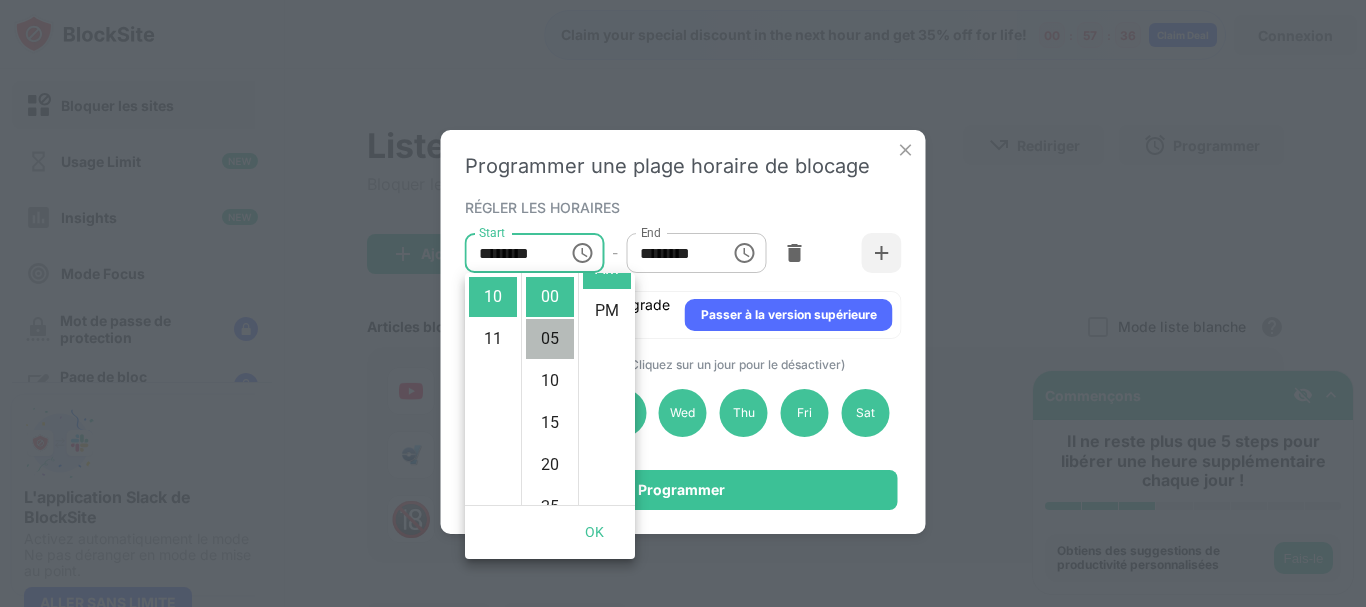 click on "05" at bounding box center [550, 339] 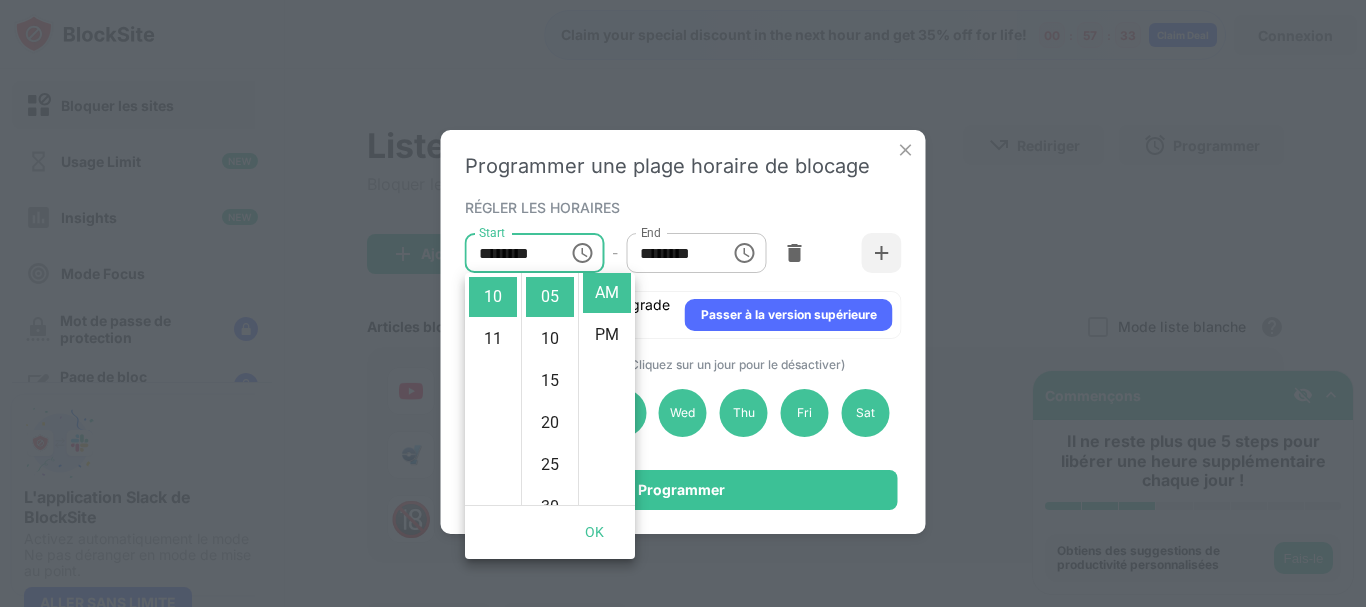 scroll, scrollTop: 0, scrollLeft: 0, axis: both 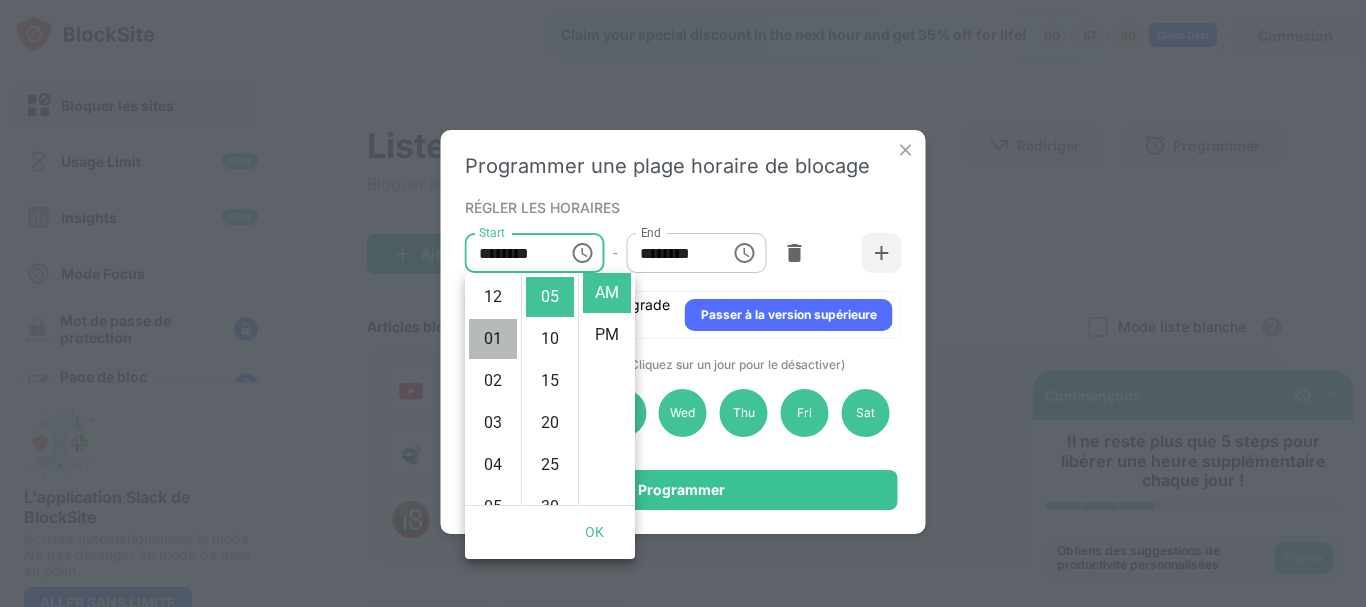 click on "01" at bounding box center [493, 339] 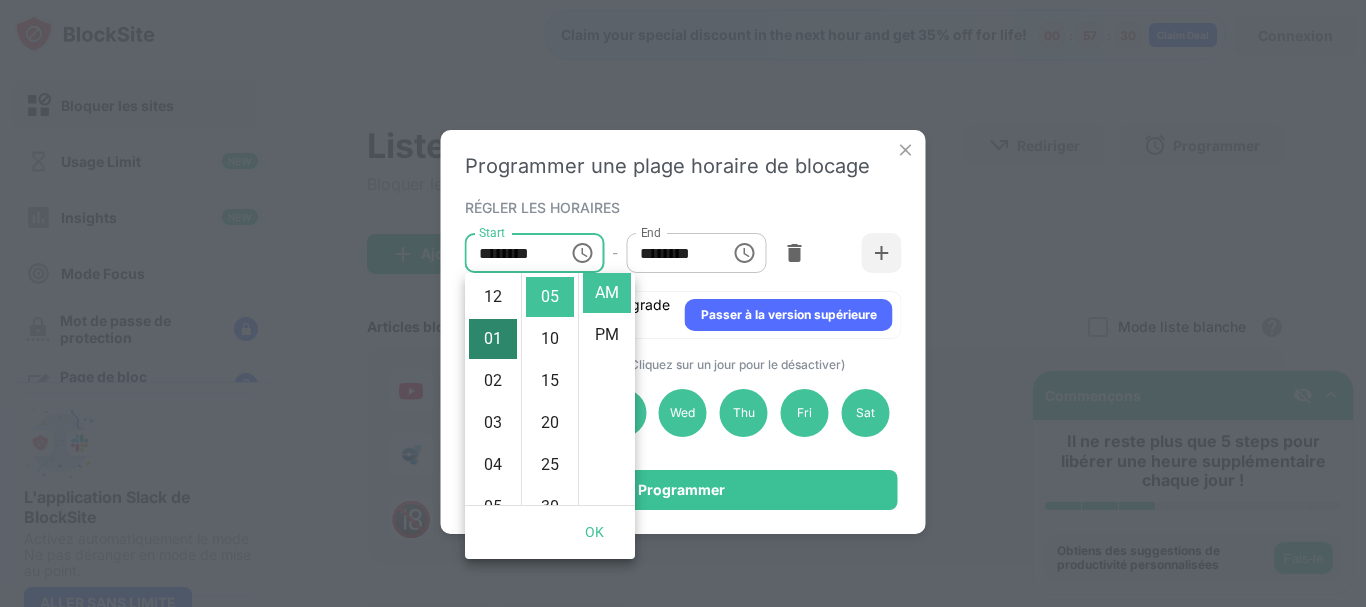 scroll, scrollTop: 42, scrollLeft: 0, axis: vertical 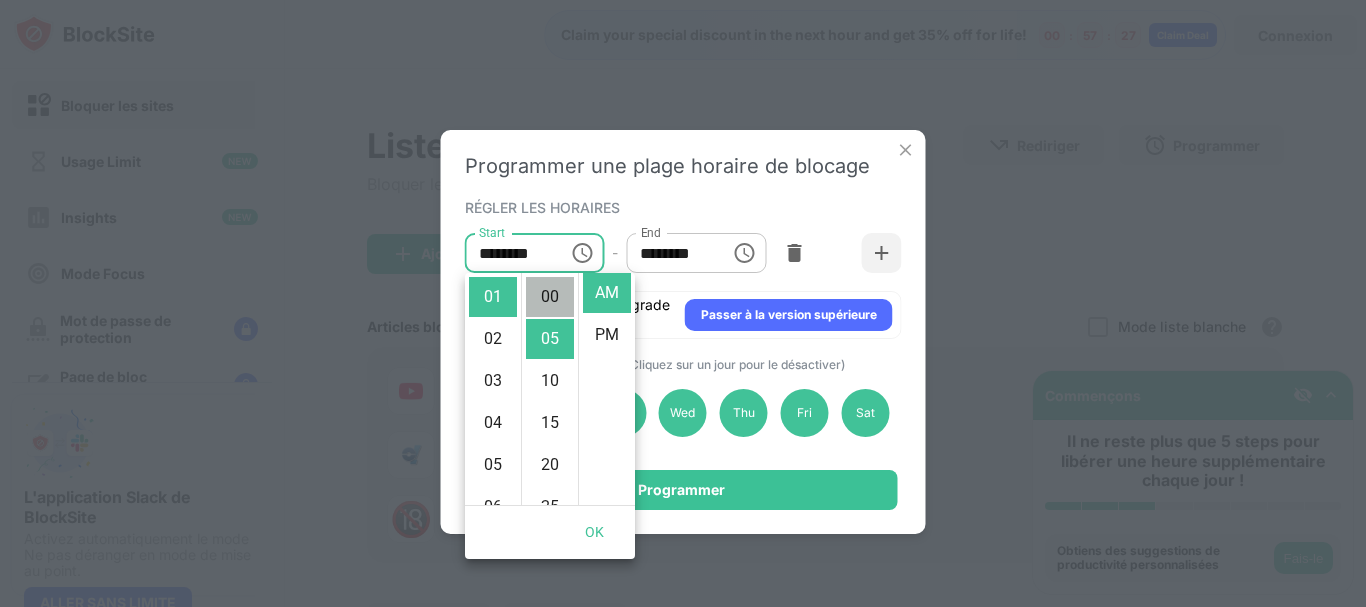 click on "00" at bounding box center [550, 297] 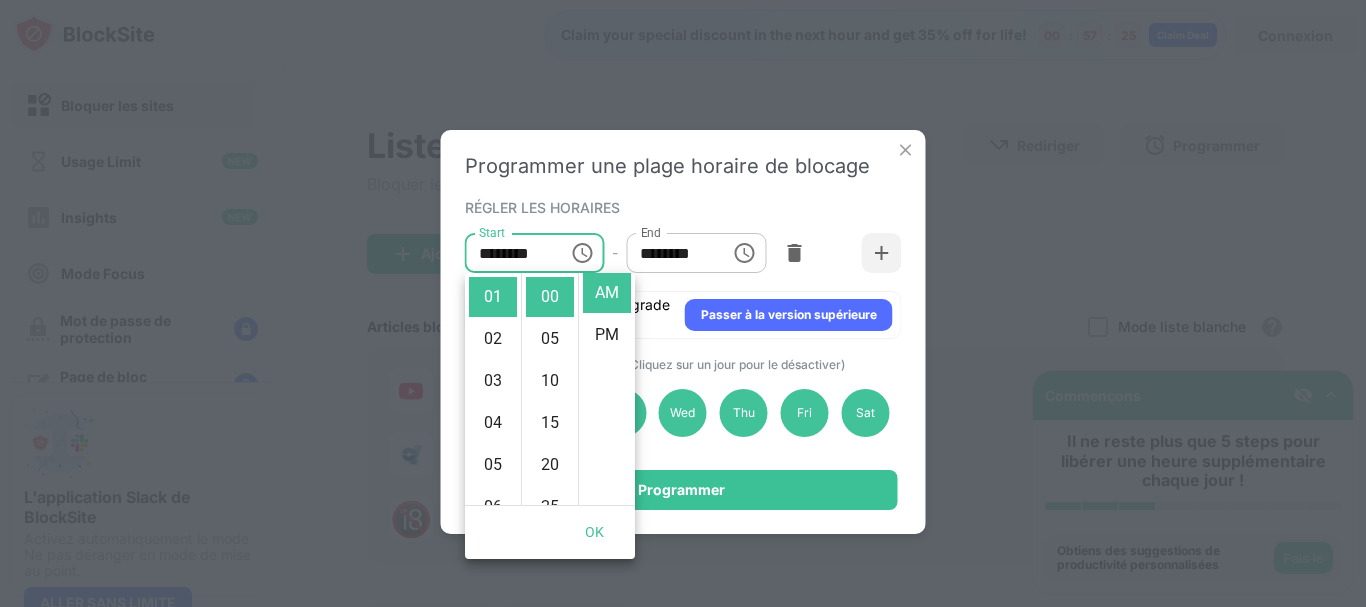 click on "********" at bounding box center [671, 253] 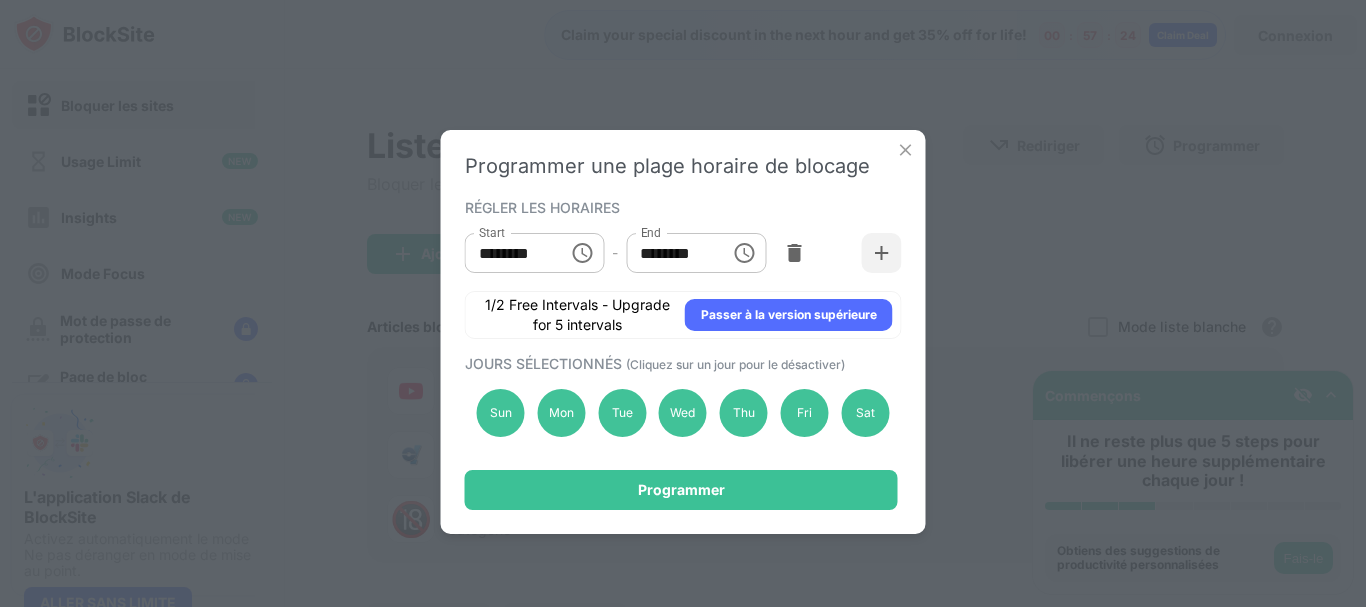 click 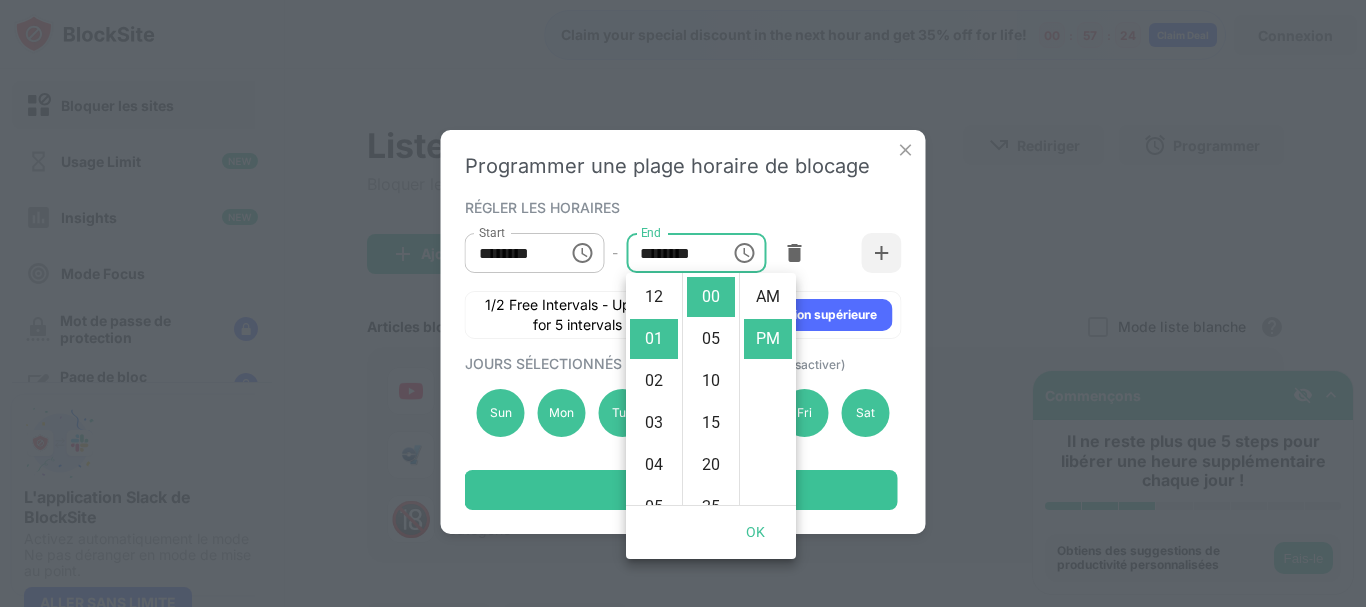 scroll, scrollTop: 42, scrollLeft: 0, axis: vertical 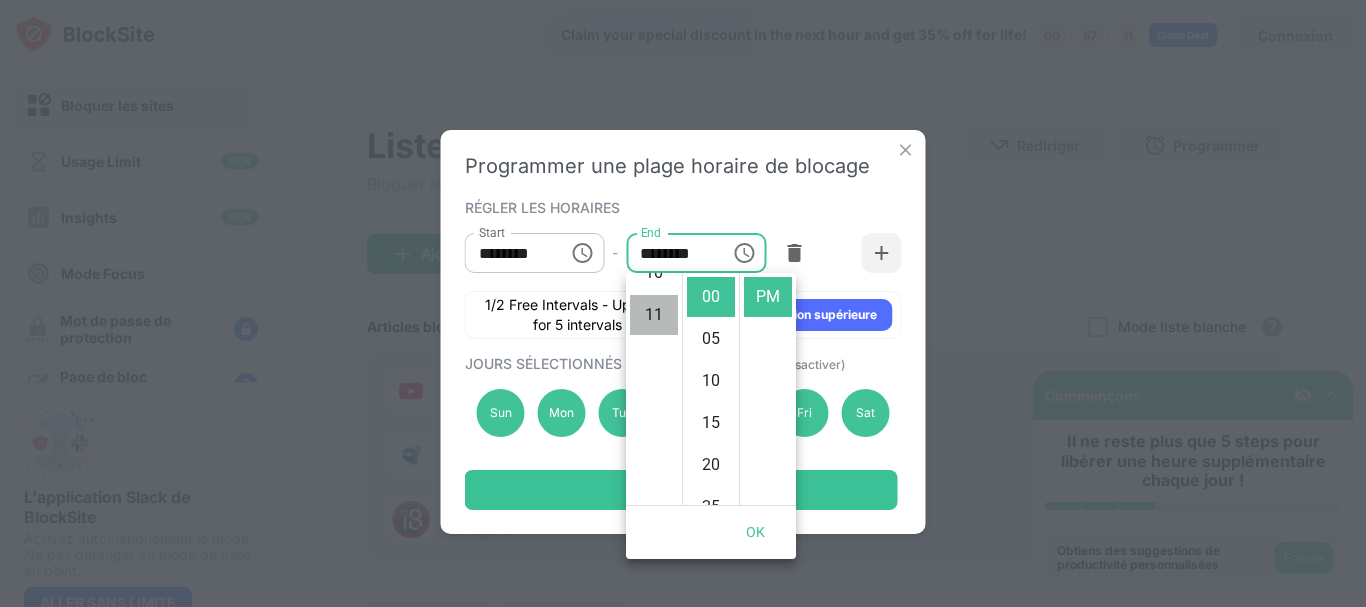 click on "11" at bounding box center [654, 315] 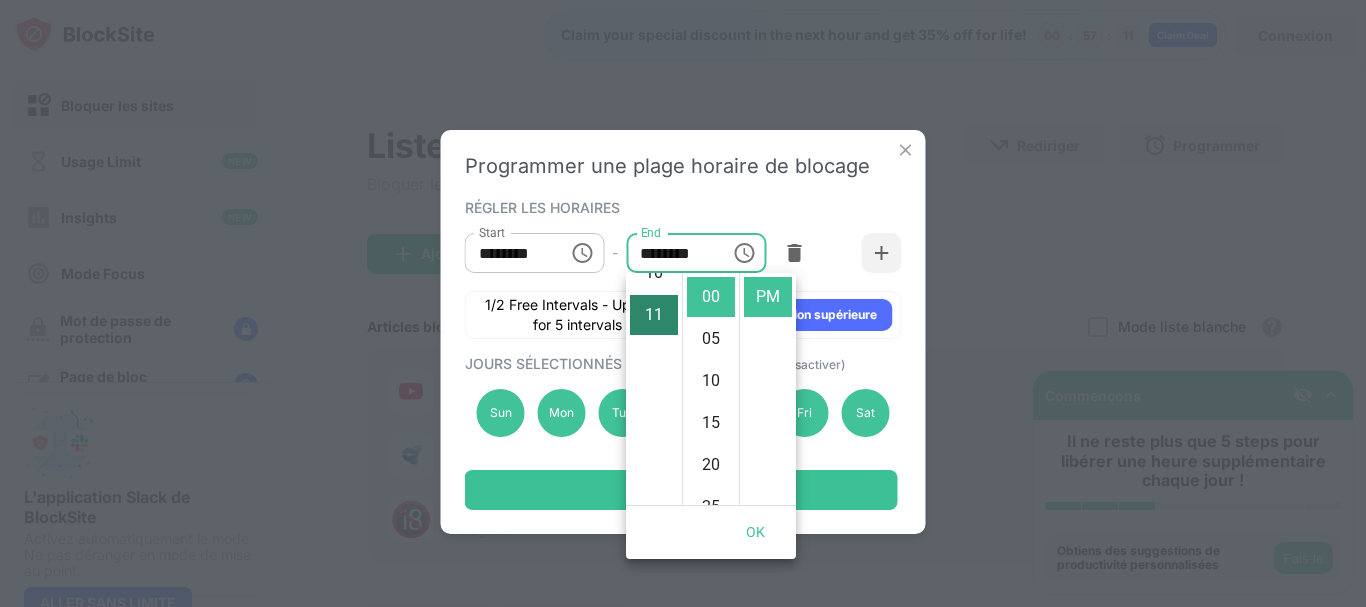 type on "********" 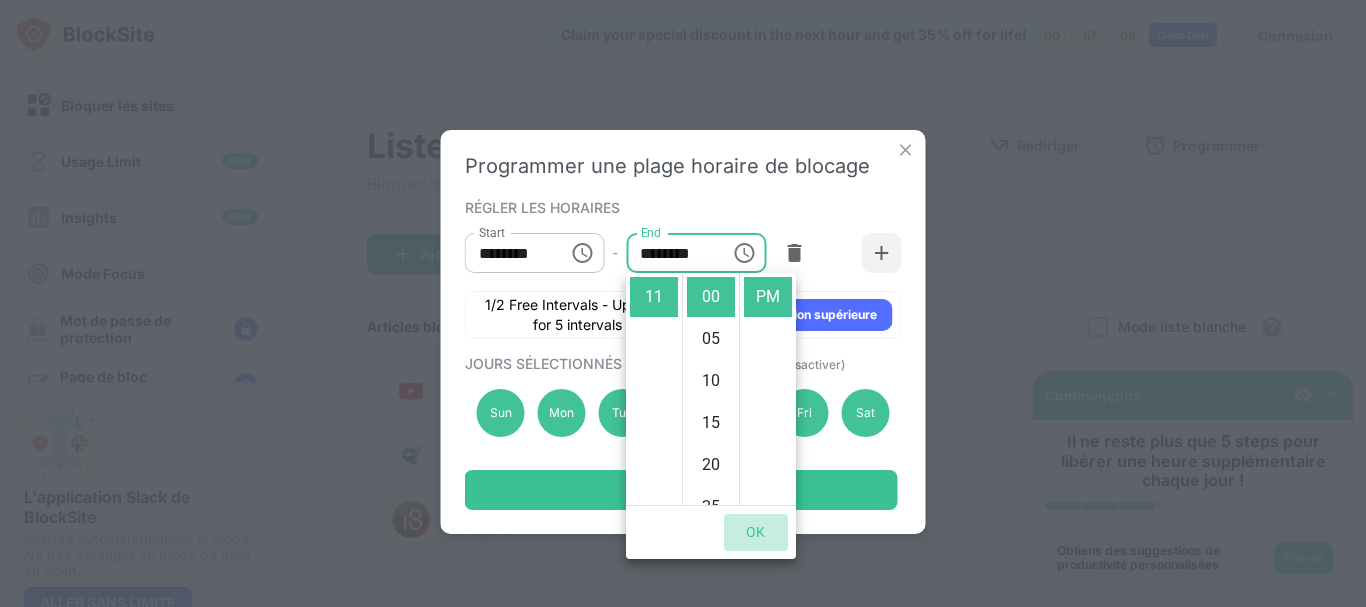 click on "OK" at bounding box center [756, 532] 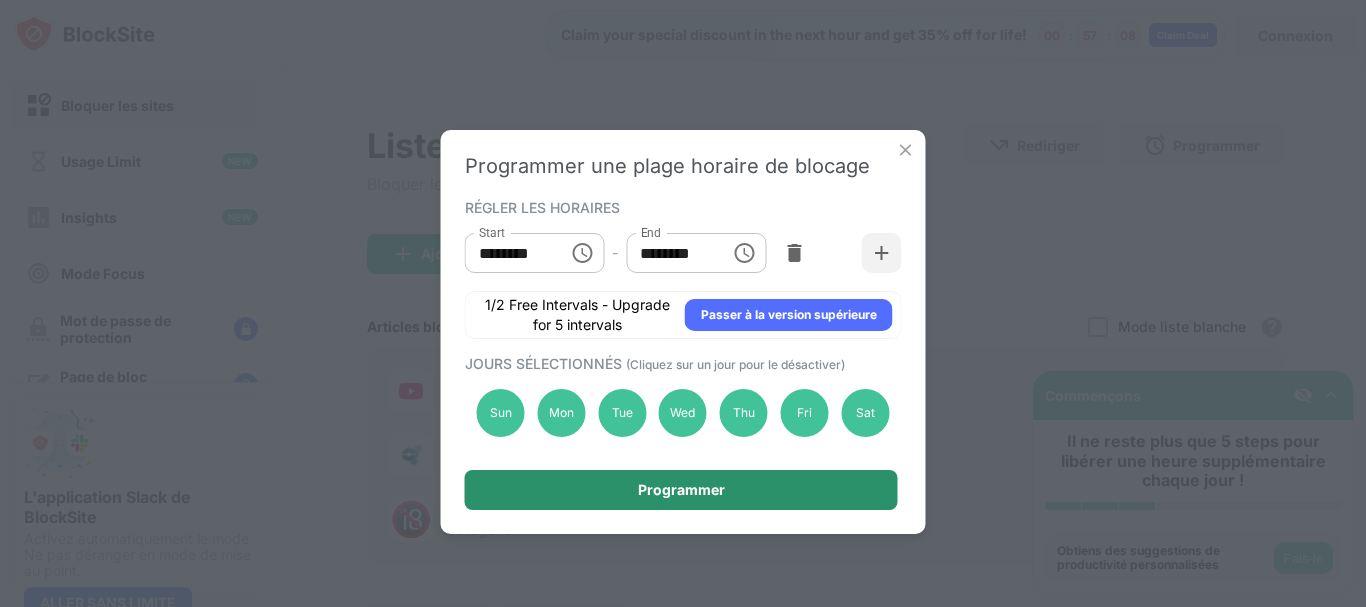 click on "Programmer" at bounding box center [681, 490] 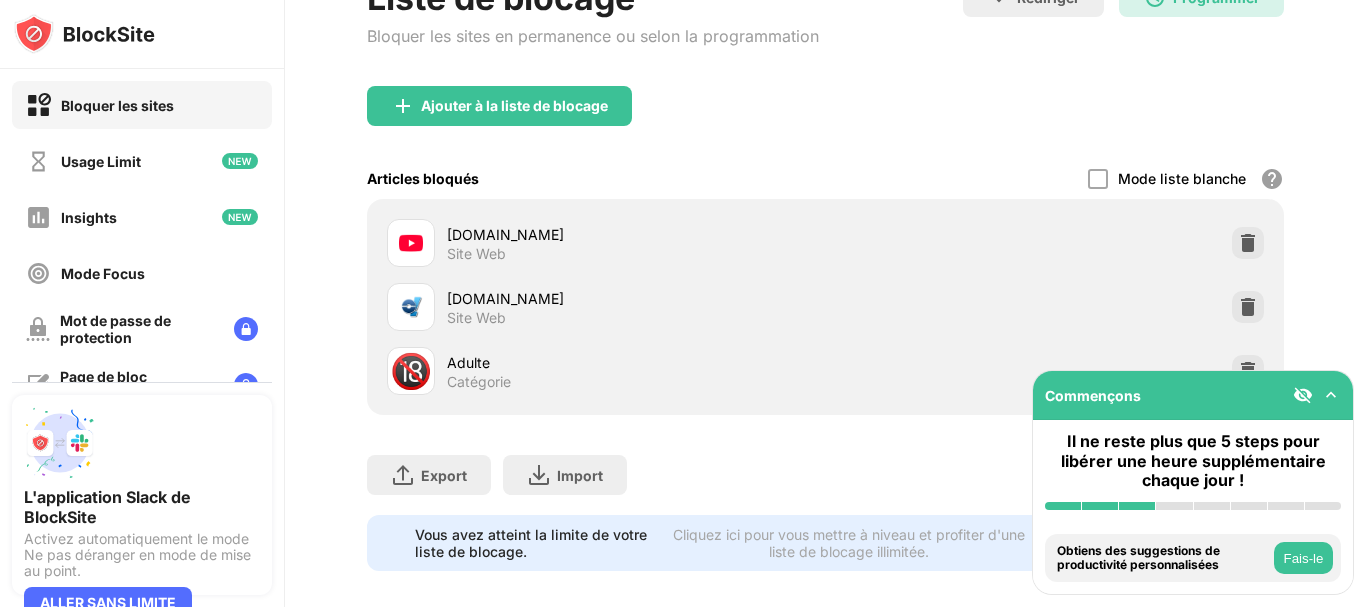 scroll, scrollTop: 183, scrollLeft: 0, axis: vertical 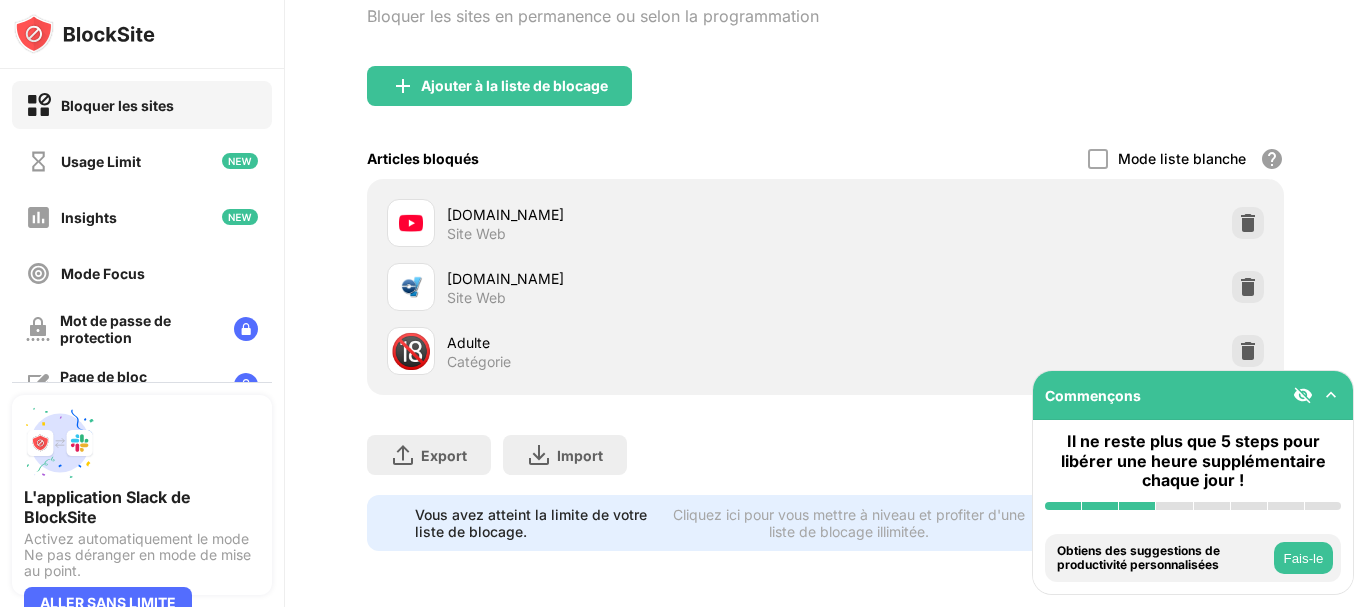 drag, startPoint x: 1199, startPoint y: 390, endPoint x: 1022, endPoint y: 511, distance: 214.40616 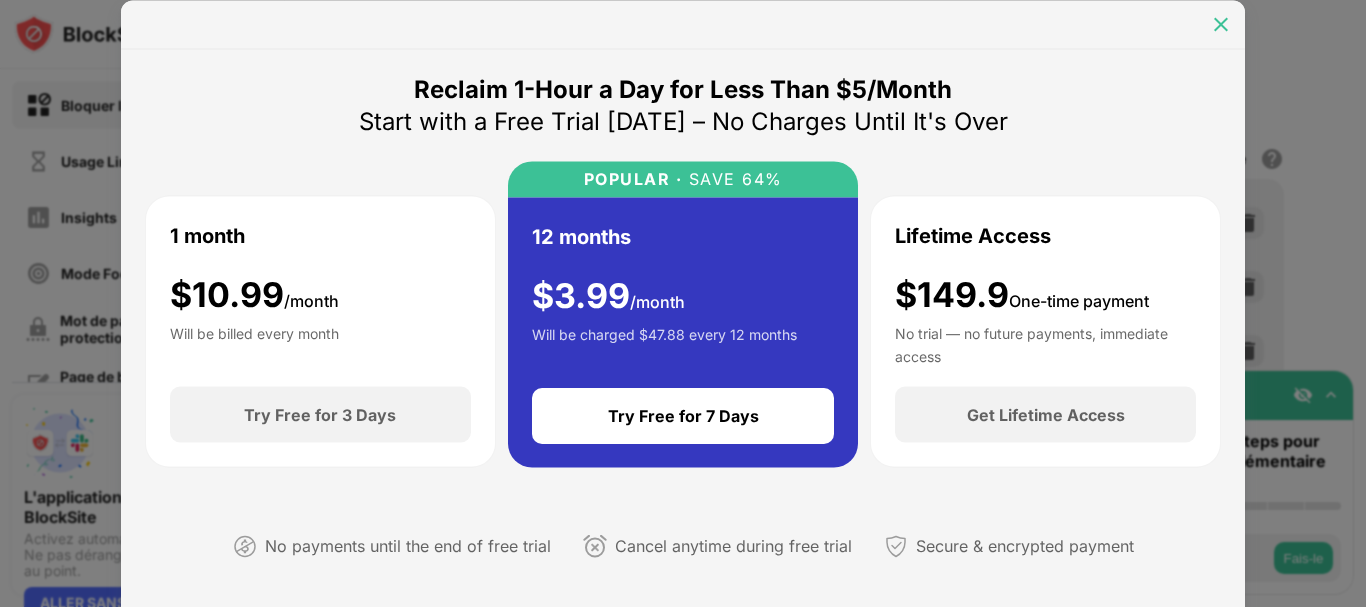 click at bounding box center (1221, 24) 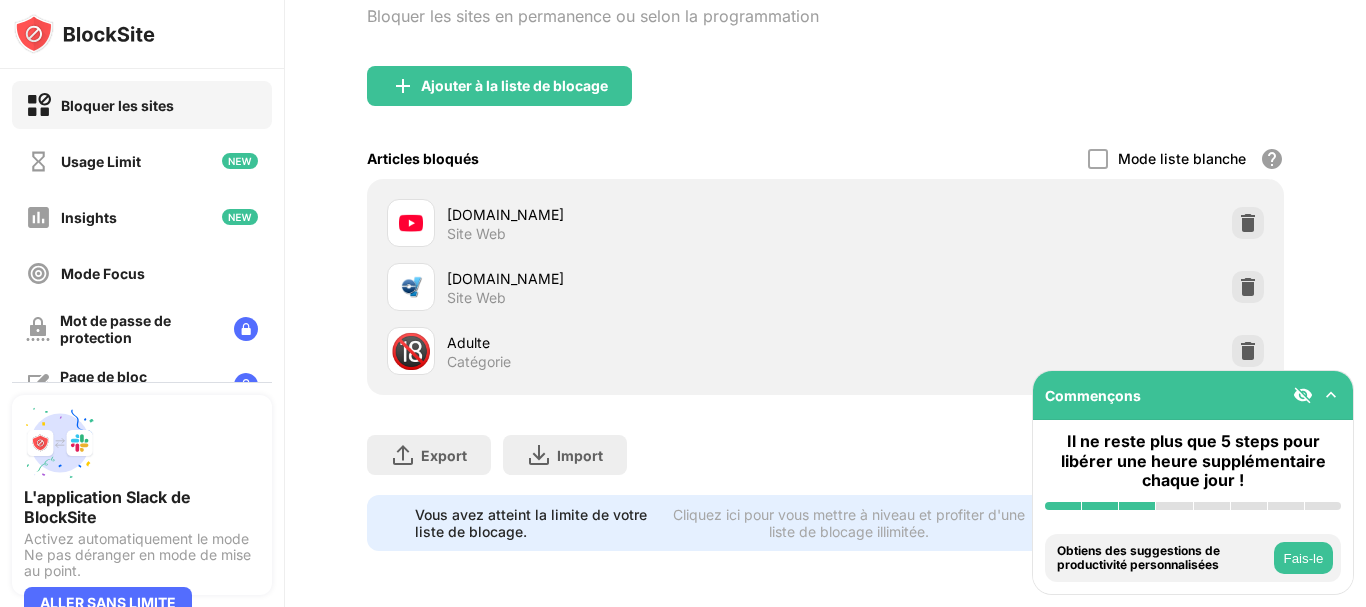 click at bounding box center (1303, 395) 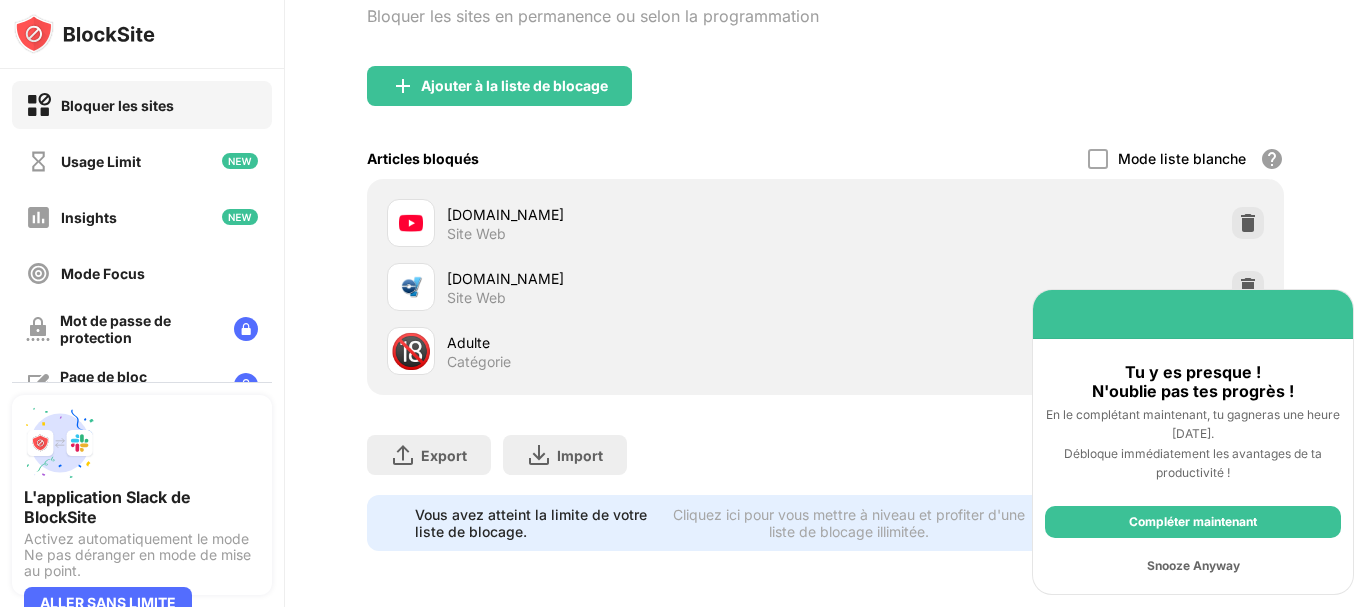 click on "Compléter maintenant" at bounding box center [1193, 522] 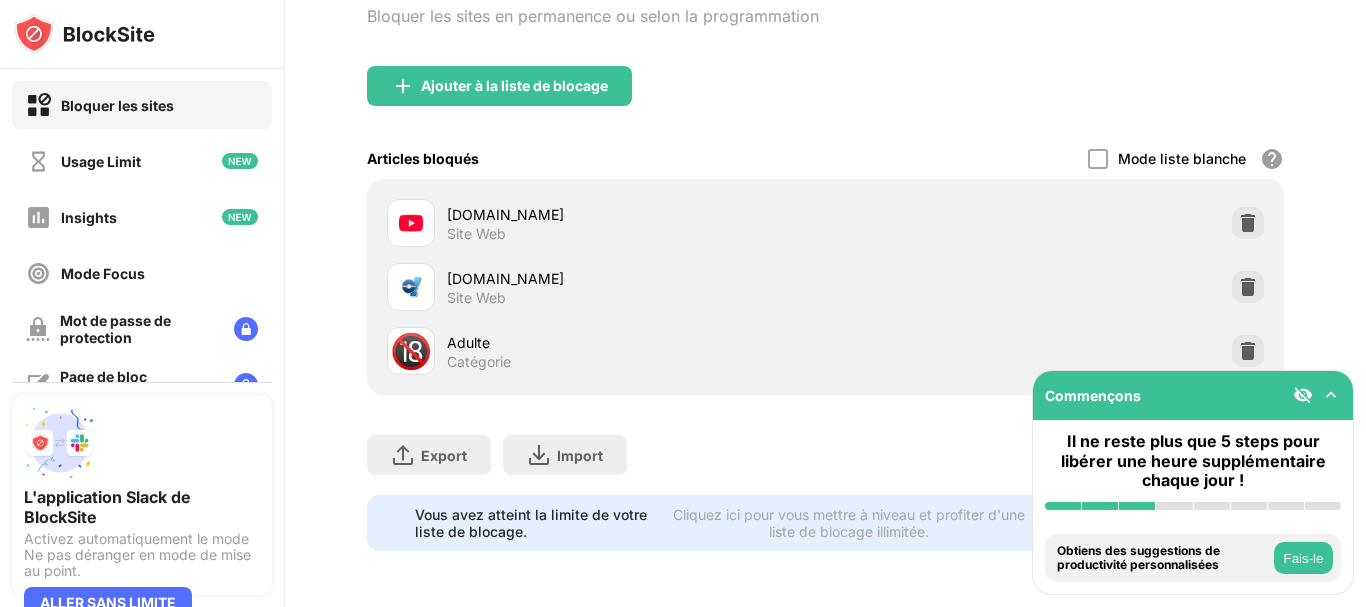 click on "Fais-le" at bounding box center [1303, 558] 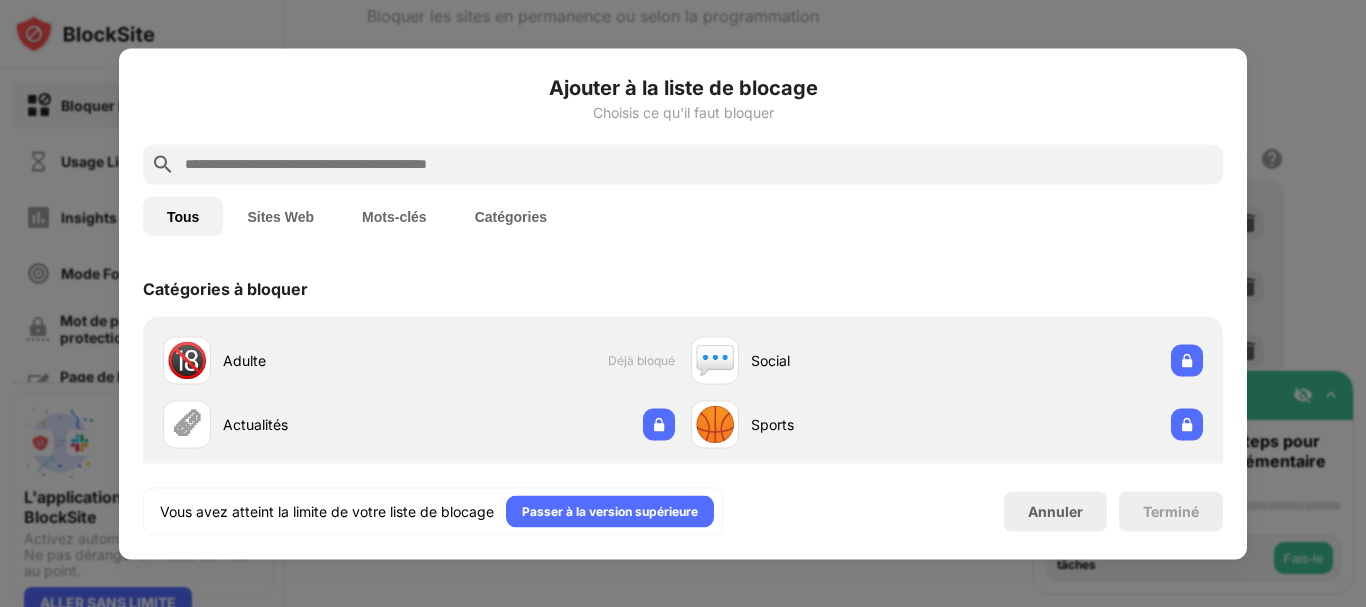 scroll, scrollTop: 696, scrollLeft: 0, axis: vertical 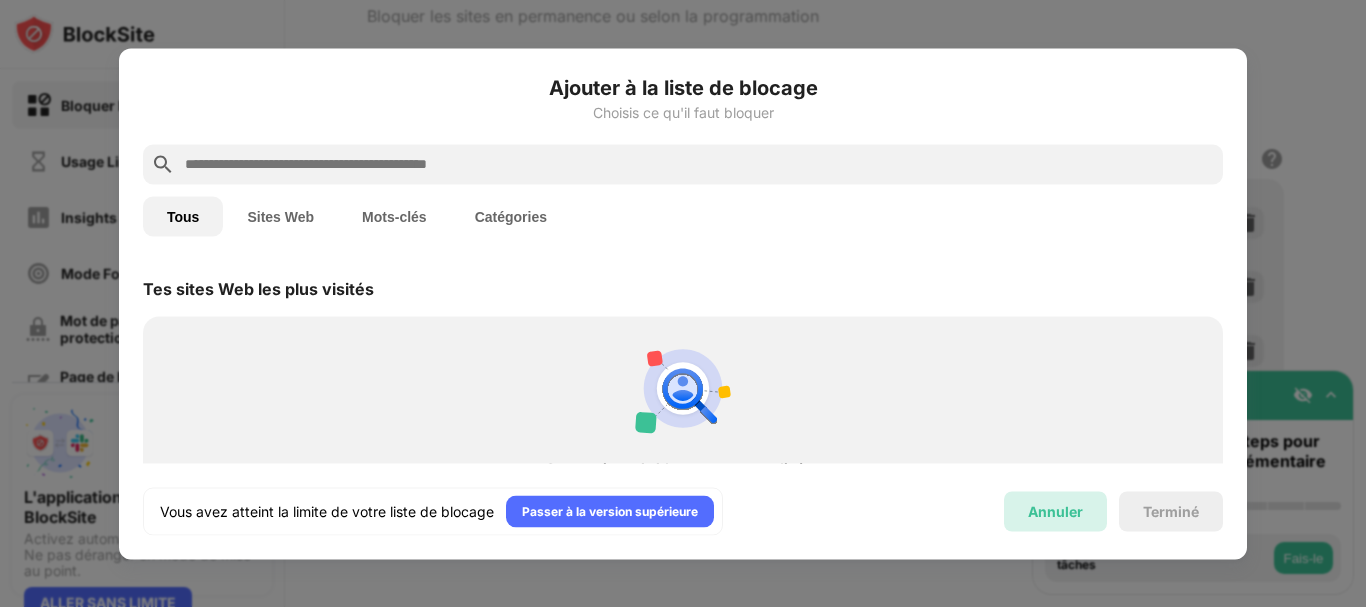 click on "Annuler" at bounding box center (1055, 511) 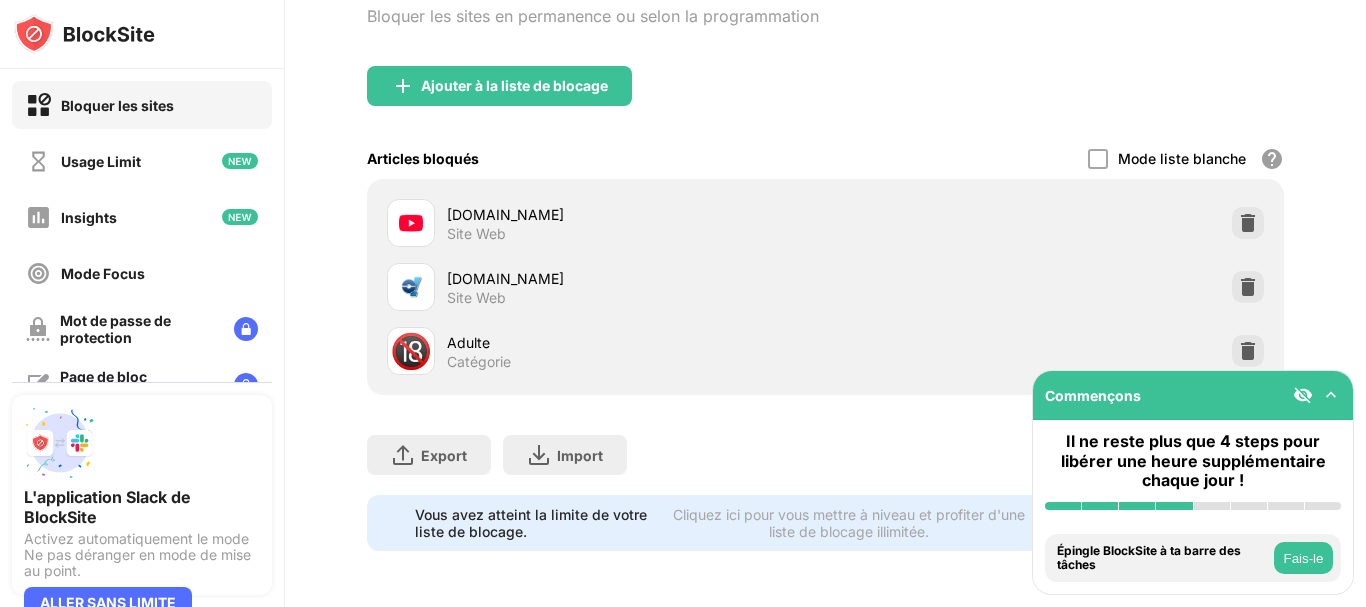click on "Fais-le" at bounding box center (1303, 558) 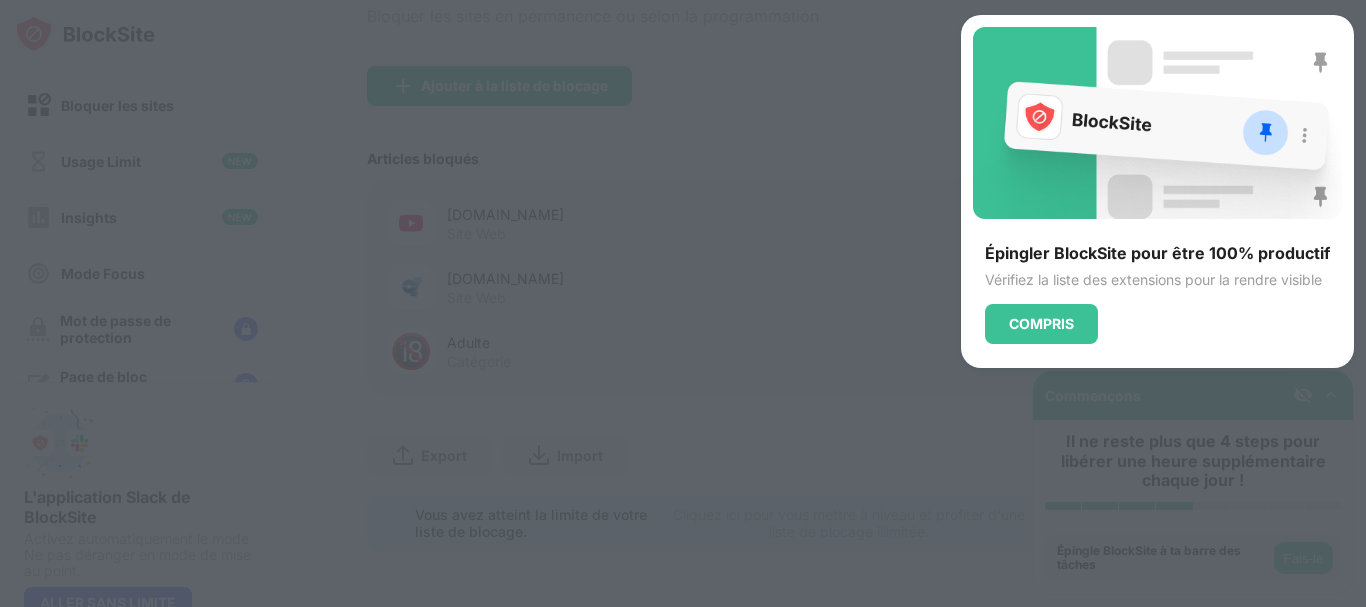 click at bounding box center [683, 303] 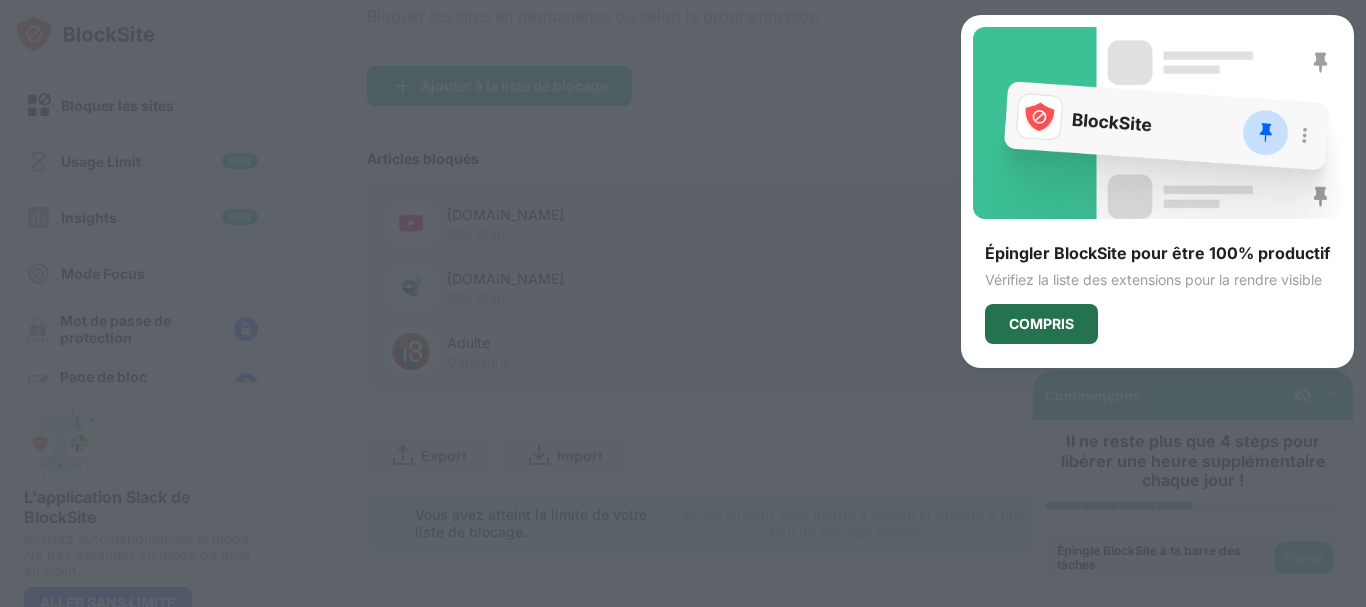 drag, startPoint x: 1065, startPoint y: 343, endPoint x: 1061, endPoint y: 307, distance: 36.221542 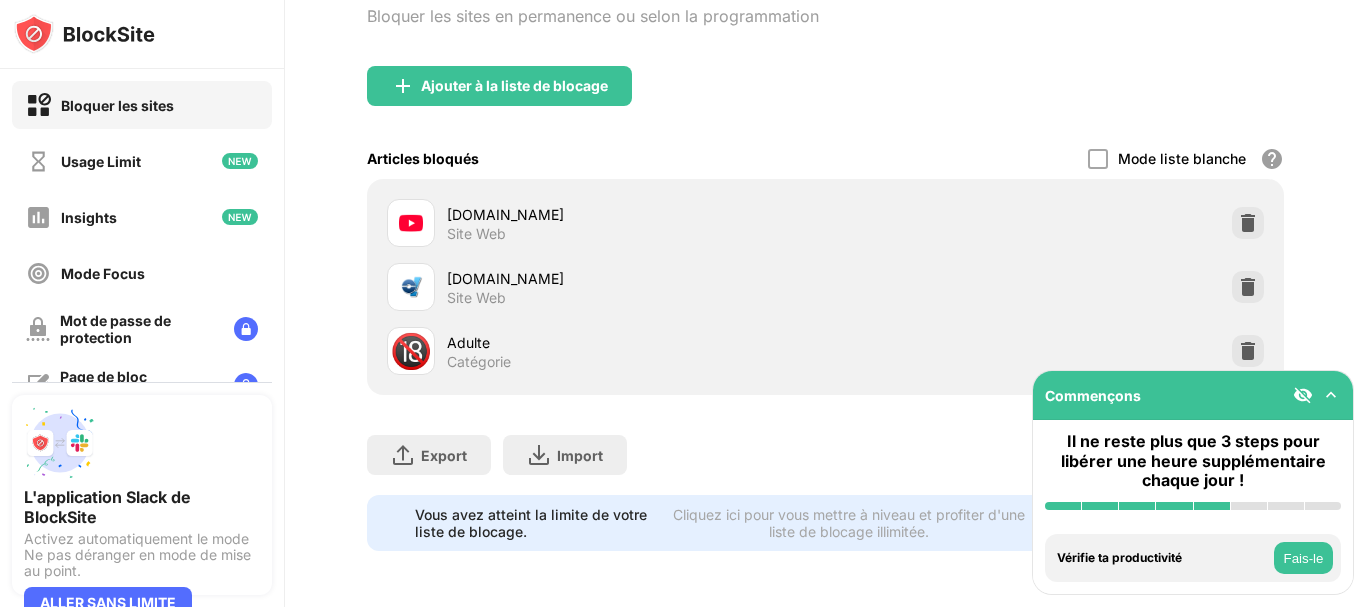 click on "🔞 Adulte Catégorie" at bounding box center [825, 351] 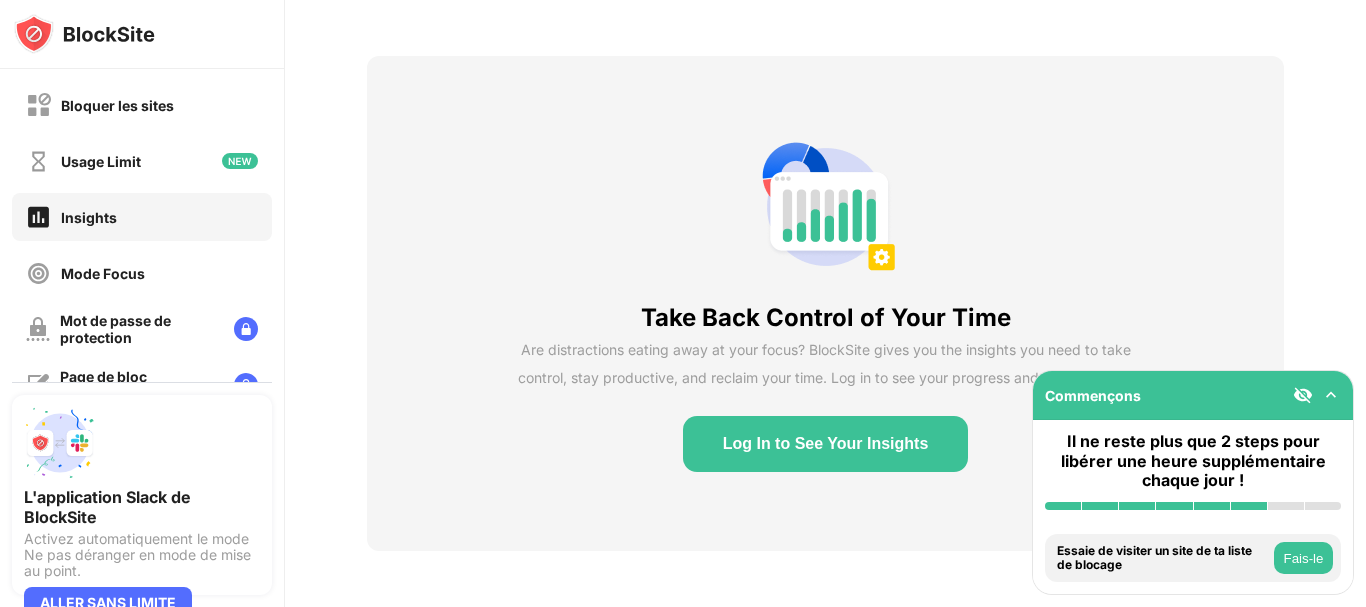 scroll, scrollTop: 84, scrollLeft: 0, axis: vertical 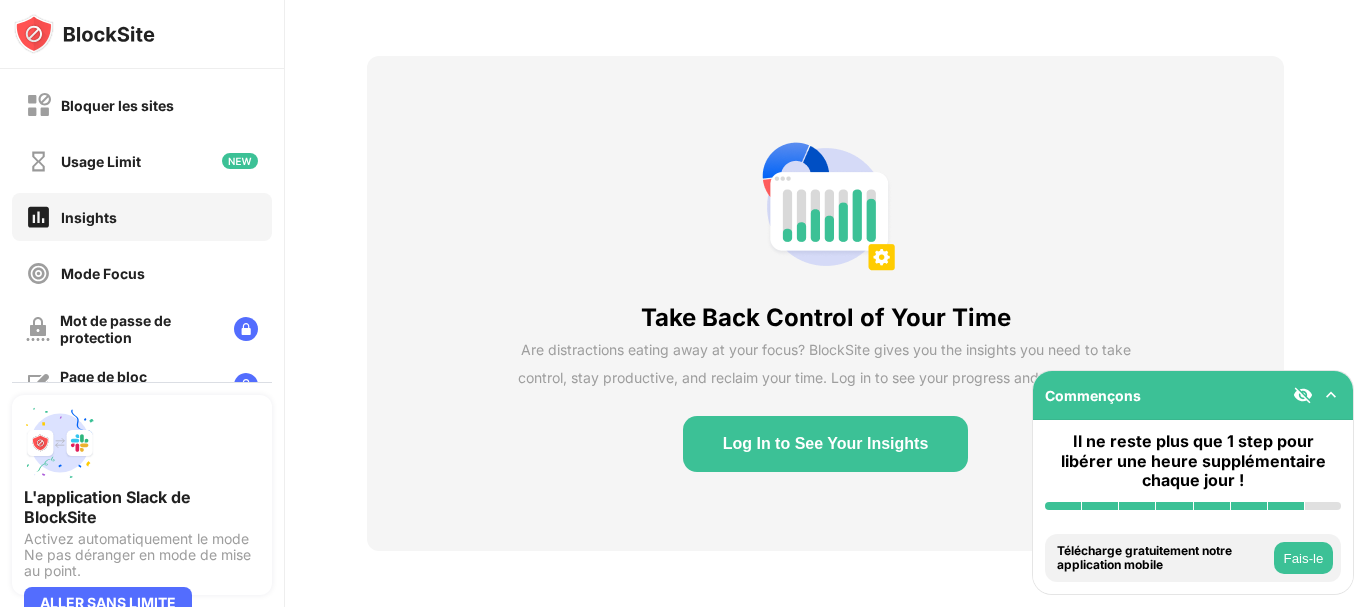 type 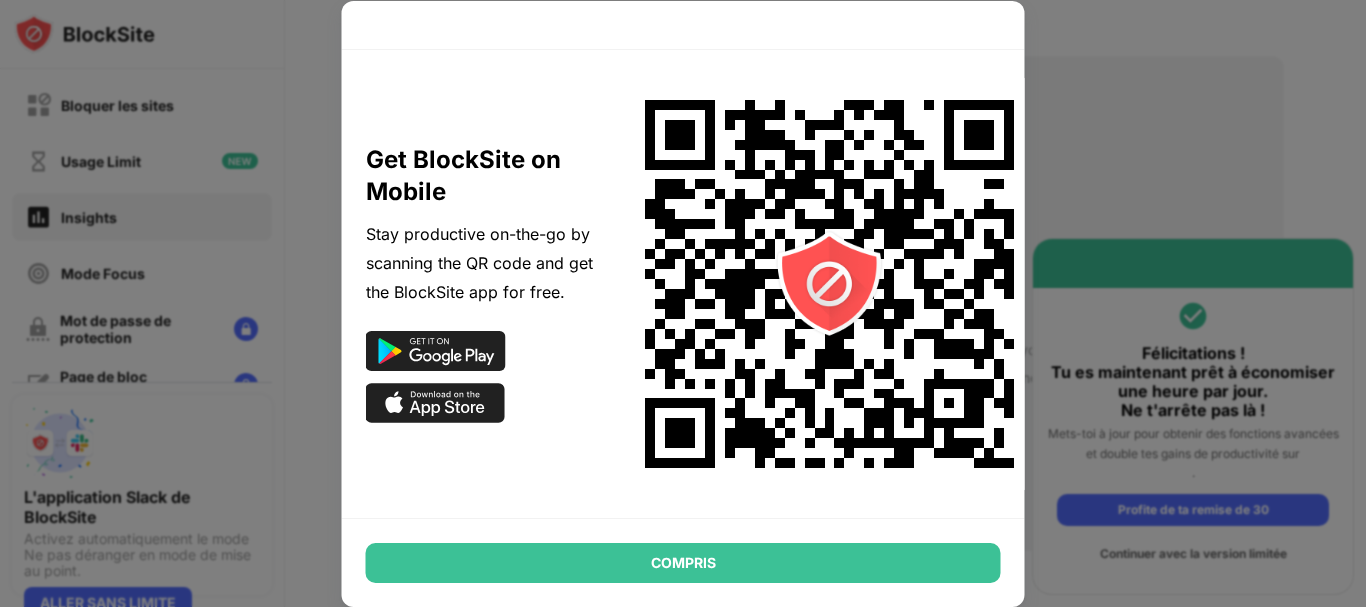 click on "COMPRIS" at bounding box center [683, 563] 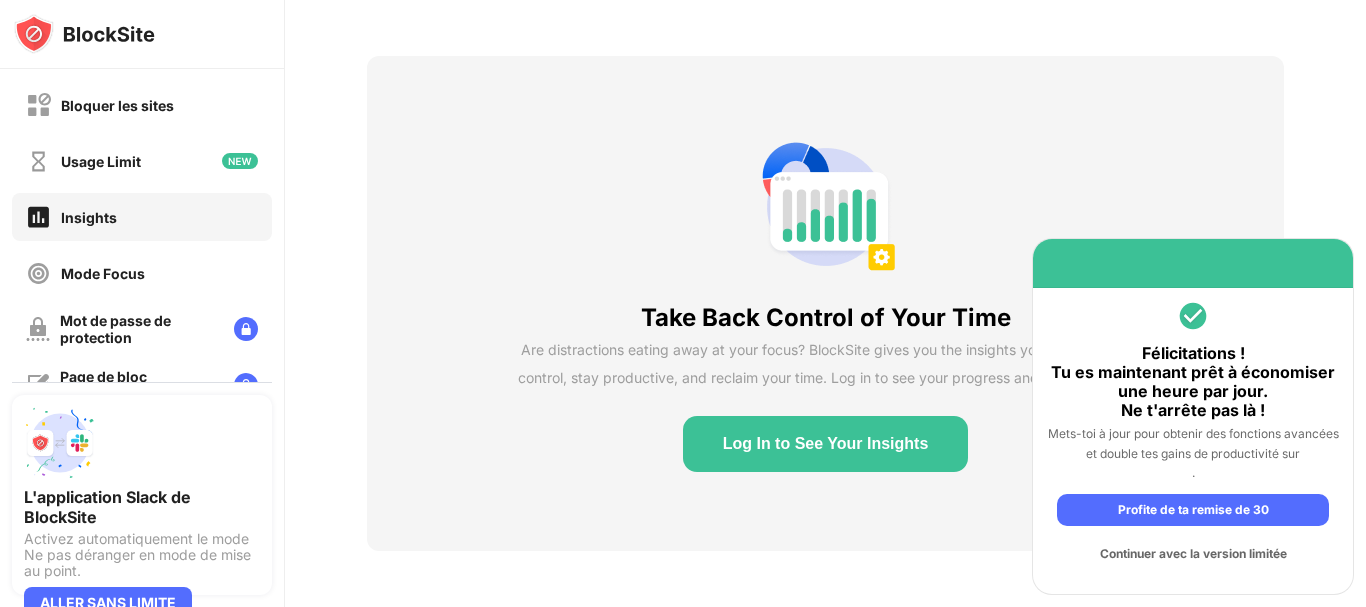 click on "Continuer avec la version limitée" at bounding box center [1193, 554] 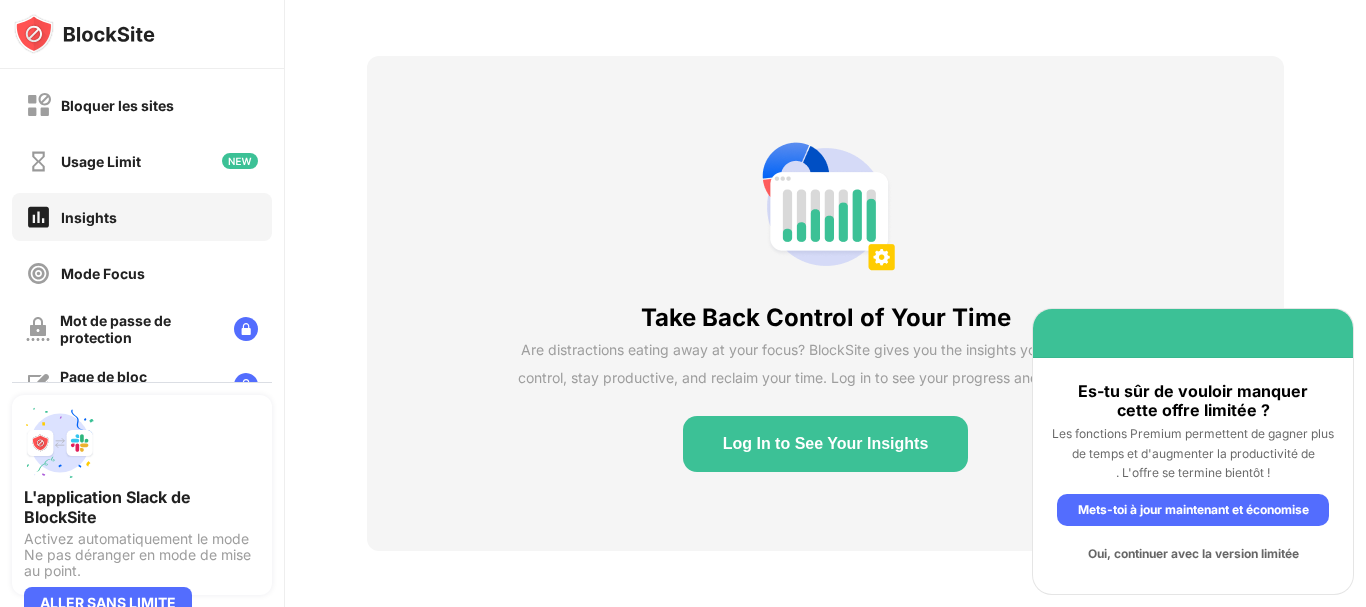 click on "Oui, continuer avec la version limitée" at bounding box center [1193, 554] 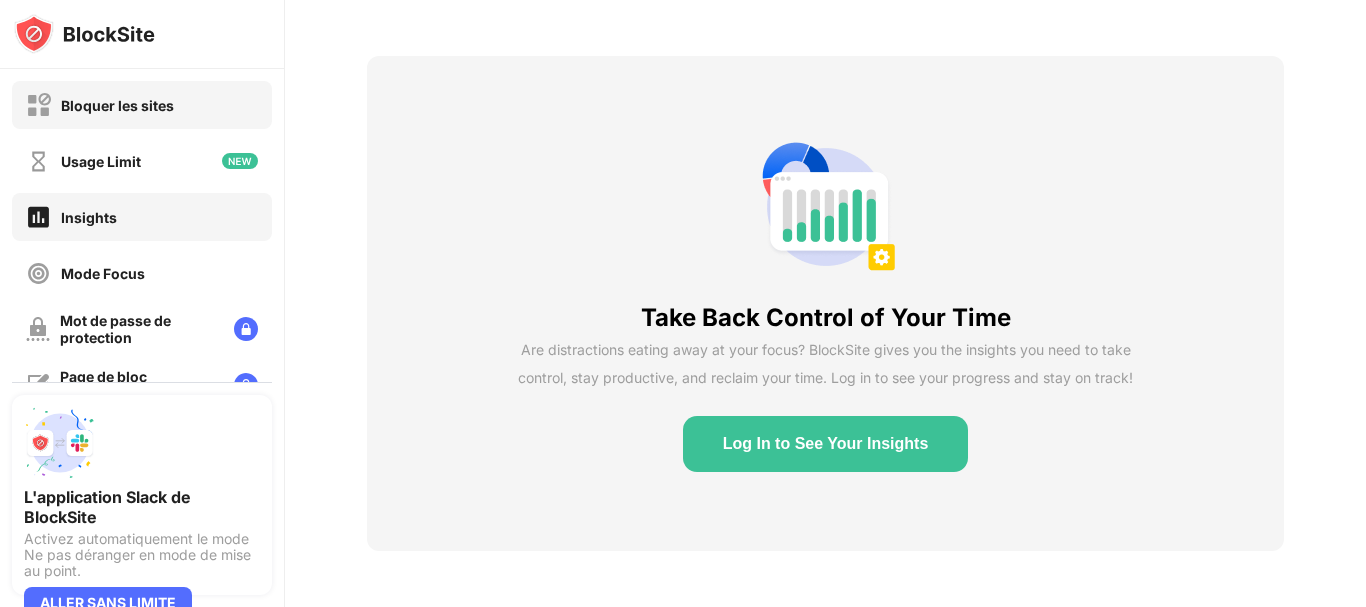 click on "Bloquer les sites" at bounding box center (142, 105) 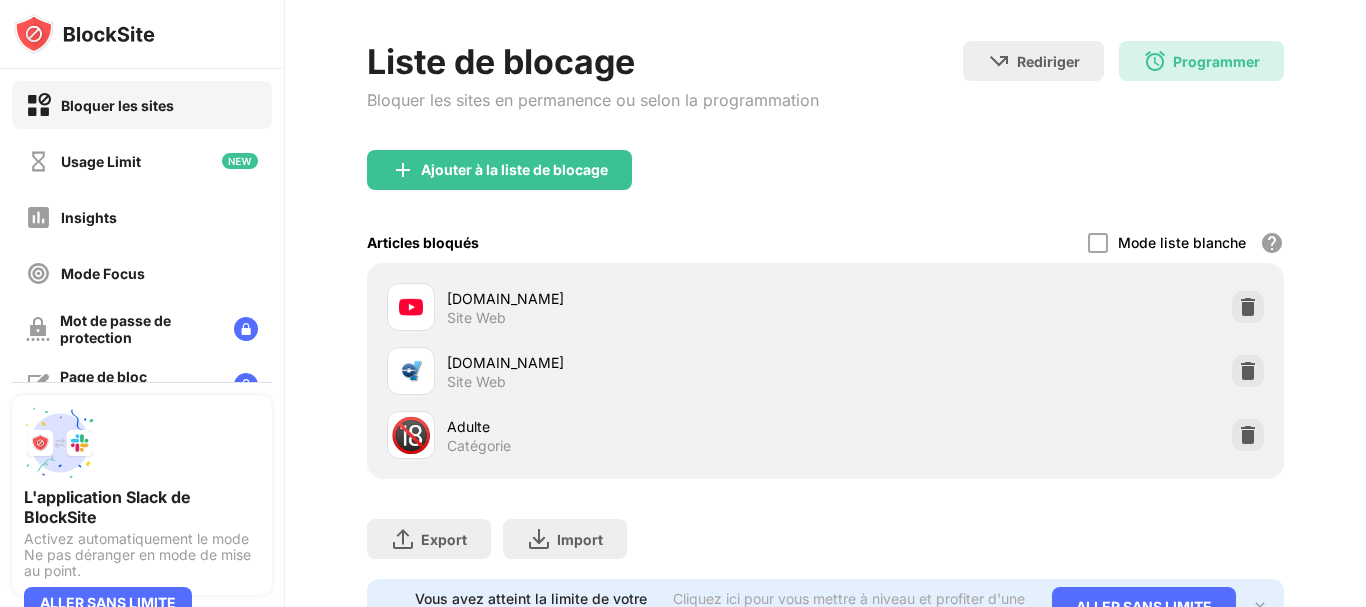 scroll, scrollTop: 183, scrollLeft: 0, axis: vertical 